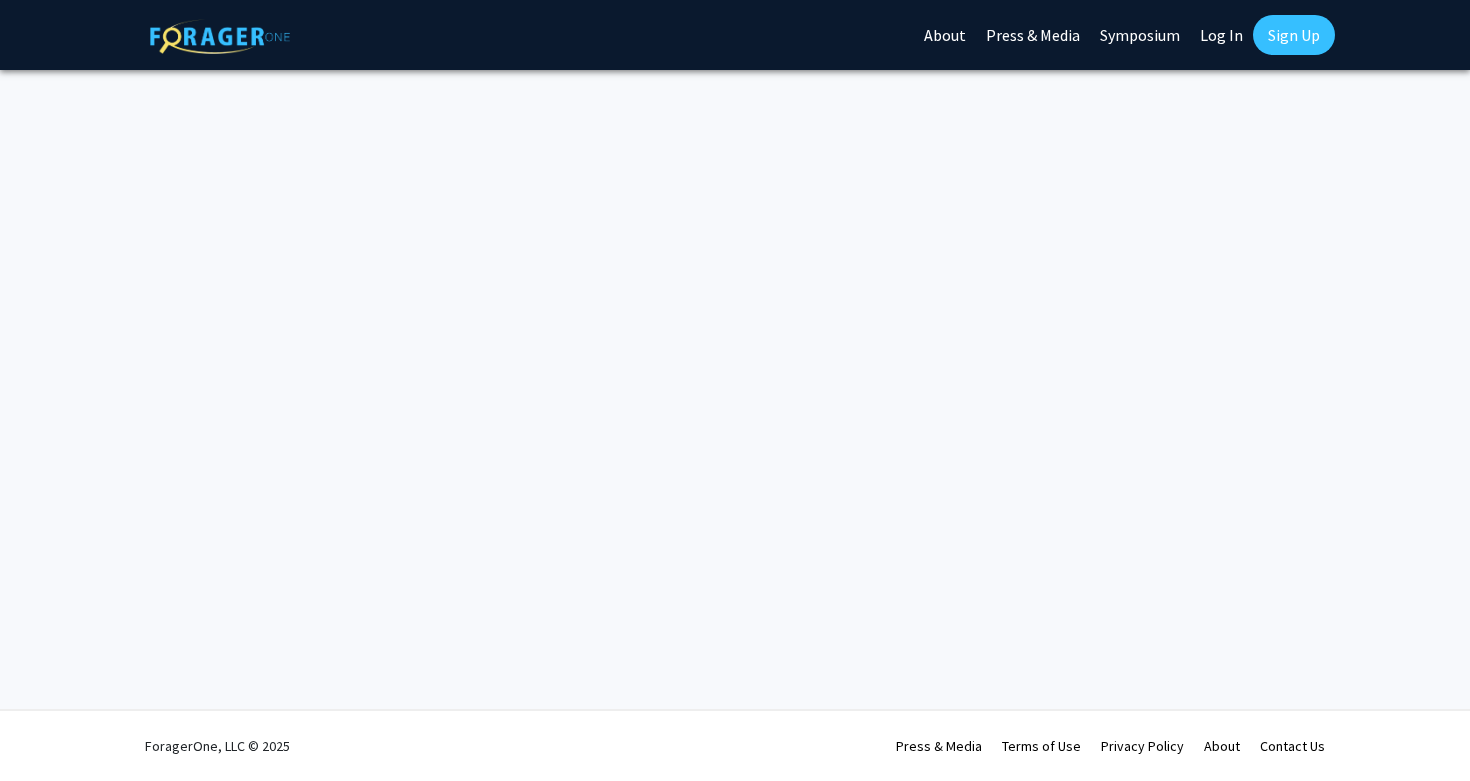 scroll, scrollTop: 0, scrollLeft: 0, axis: both 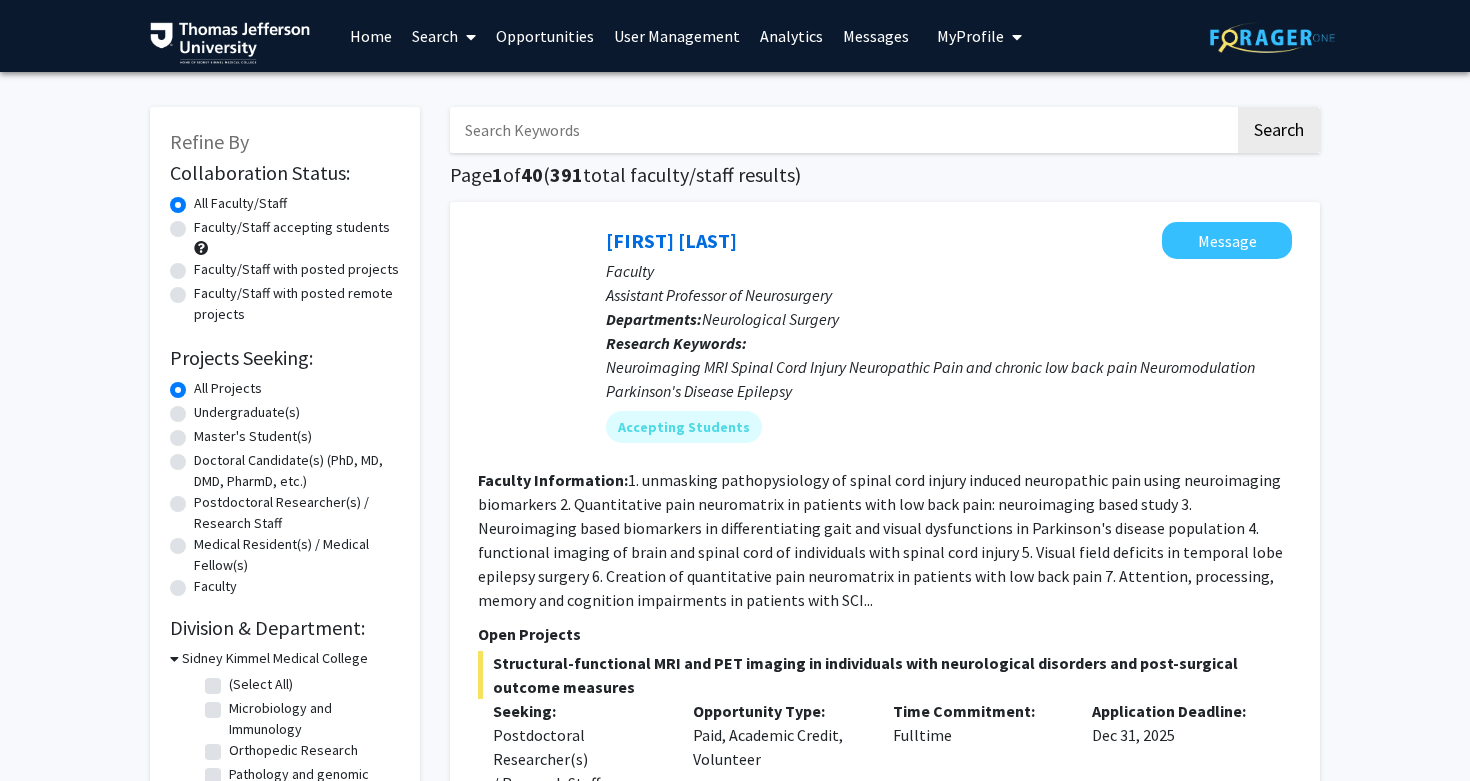 click on "Messages" at bounding box center (876, 36) 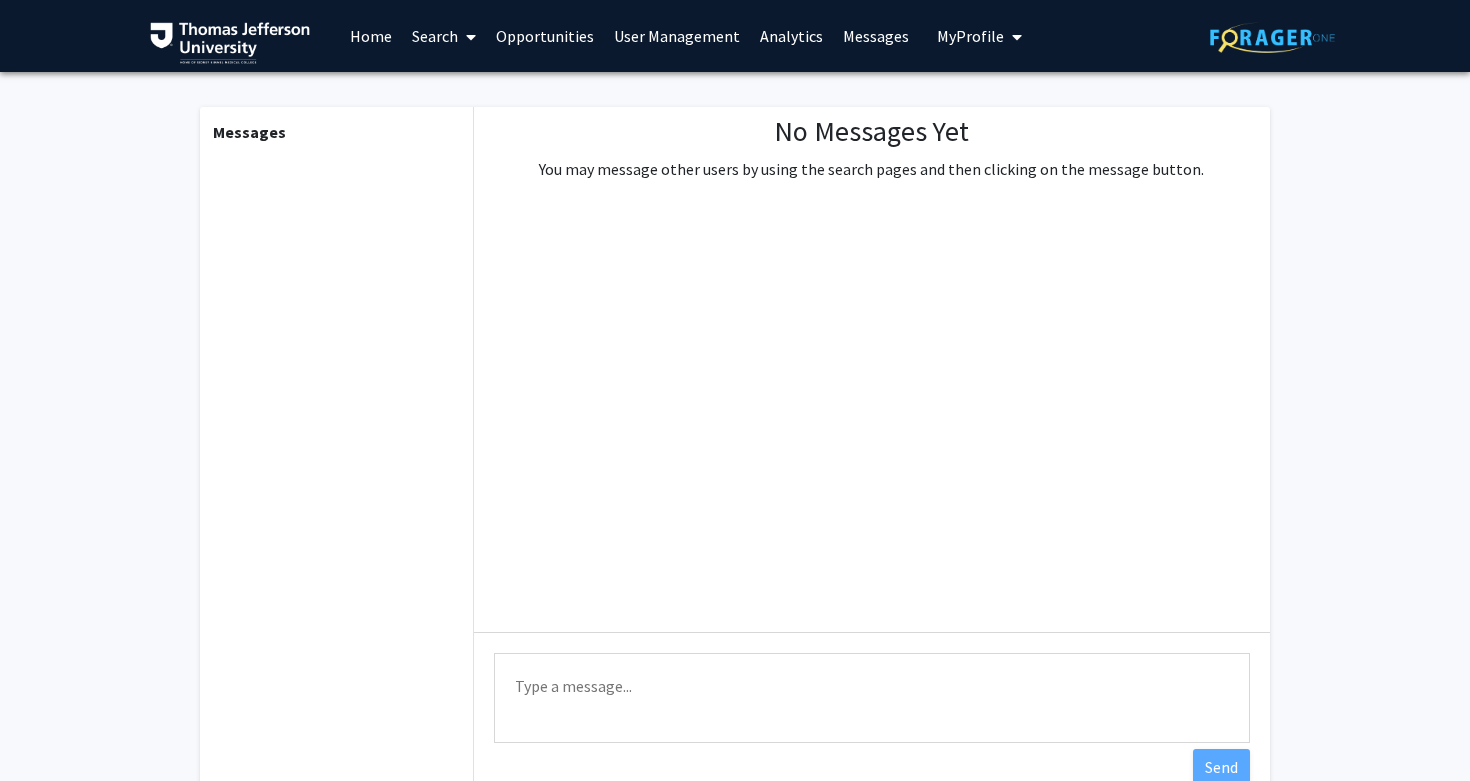 click on "User Management" at bounding box center (677, 36) 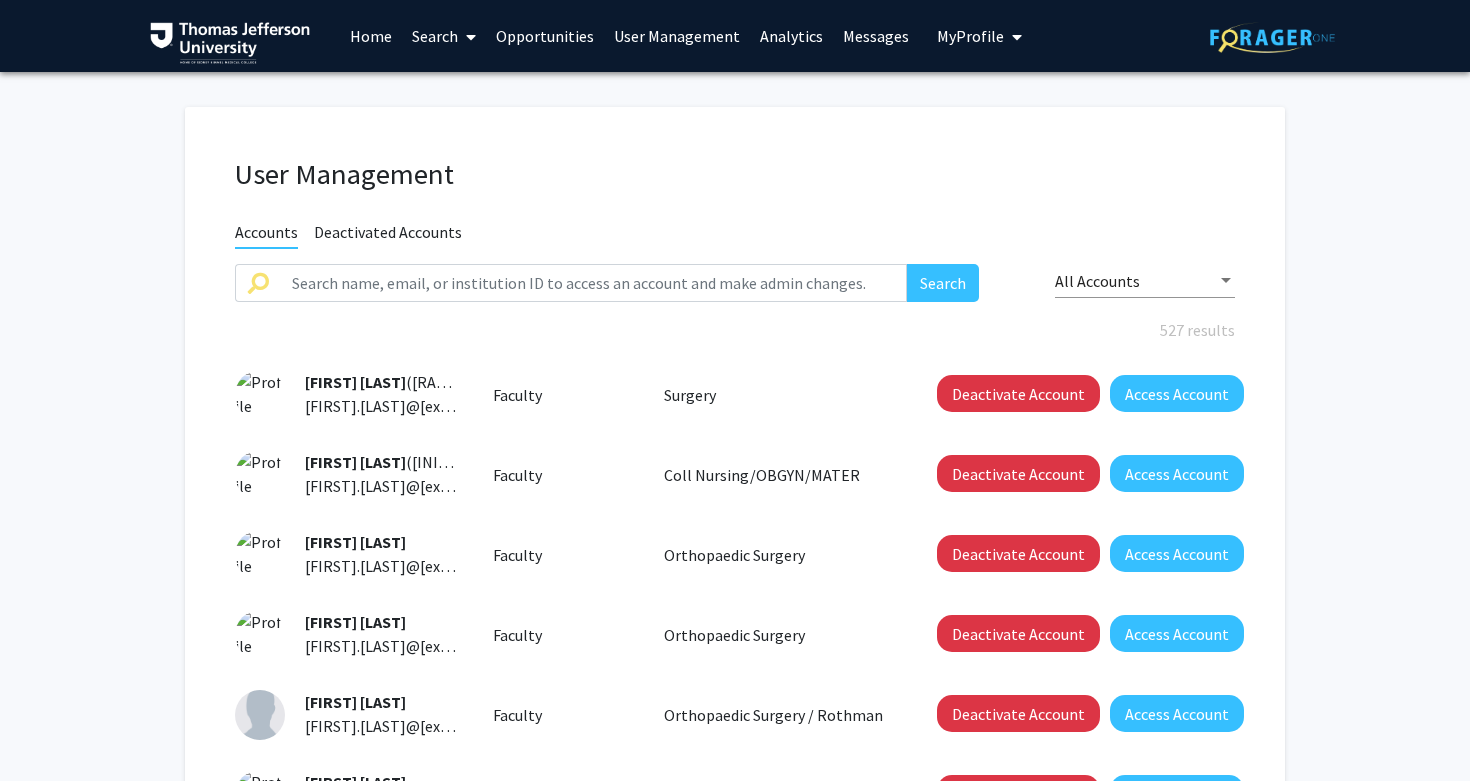 click on "User Management Accounts Deactivated Accounts Search All Accounts [NUMBER] results Babak Abai (bxa020) Babak.abai@jeffeson.edu Faculty Surgery Deactivate Account Access Account Diane Abatemarco (dja007) Diane.Abatemarco@jefferson.edu Faculty Coll Nursing/OBGYN/MATER Deactivate Account Access Account Joseph Abboud Joseph.Abboud@rothmanortho.com Faculty Orthopaedic Surgery Deactivate Account Access Account Jack Abboudi Jack.Abboudi@rothmanortho.com Faculty Orthopaedic Surgery Deactivate Account Access Account Mohammad Abdelaal Mohammad.Abdelaal@rothmanortho.com Faculty Orthopaedic Surgery / Rothman Deactivate Account Access Account David Abraham David.Abraham@jefferson.edu Faculty Microbiology & Immunology Deactivate Account Access Account Semihan Adegbite (bwitFQyekl9ritausVzVsTGwjKCIzeB2_XYz6gmT3k4) Semihan.Adegbite@students.jefferson.edu Doctoral Candidate (PhD, MD, DMD, PharmD, etc.) MD (Doctor of Medicine) Deactivate Account Zubair Aghai 1" at bounding box center [735, 713] 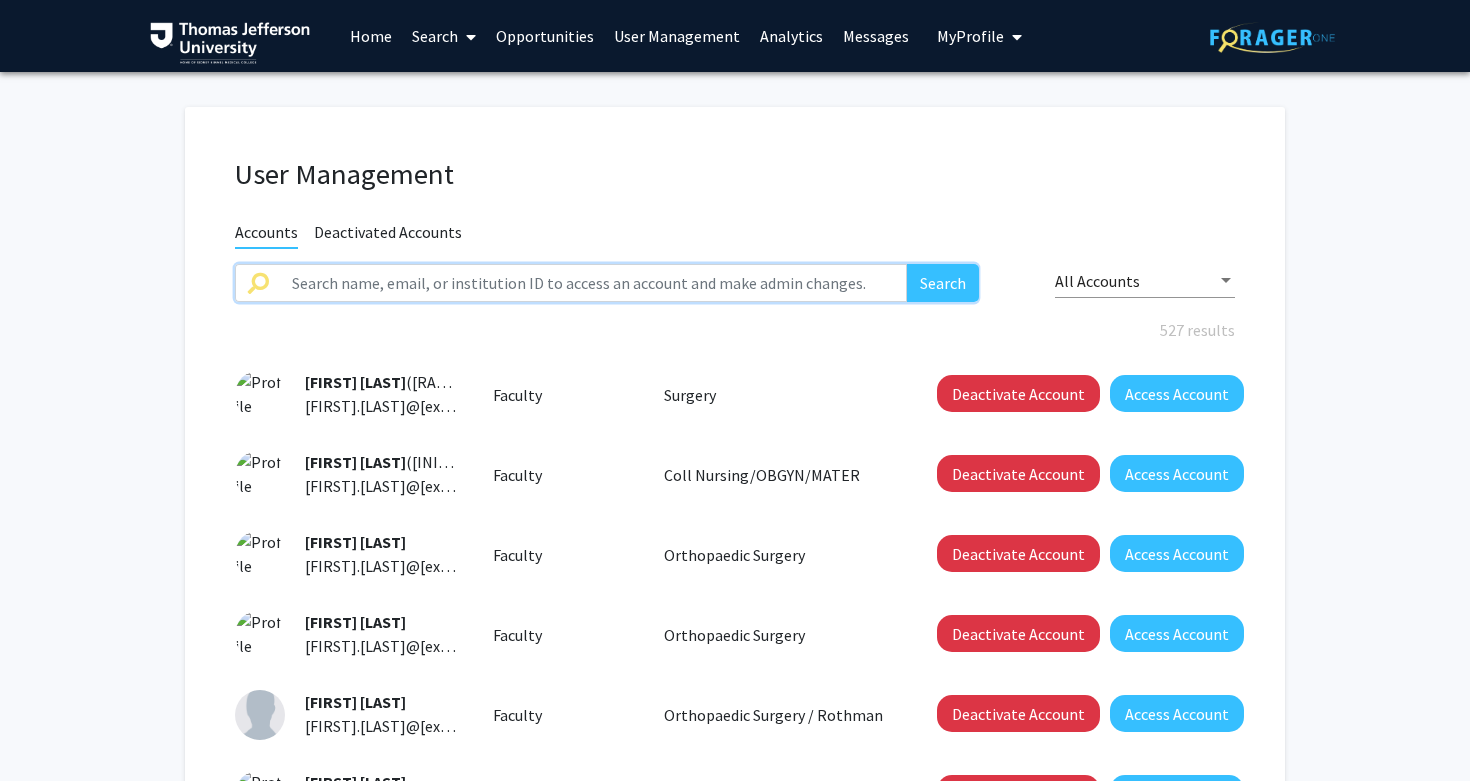click at bounding box center [593, 283] 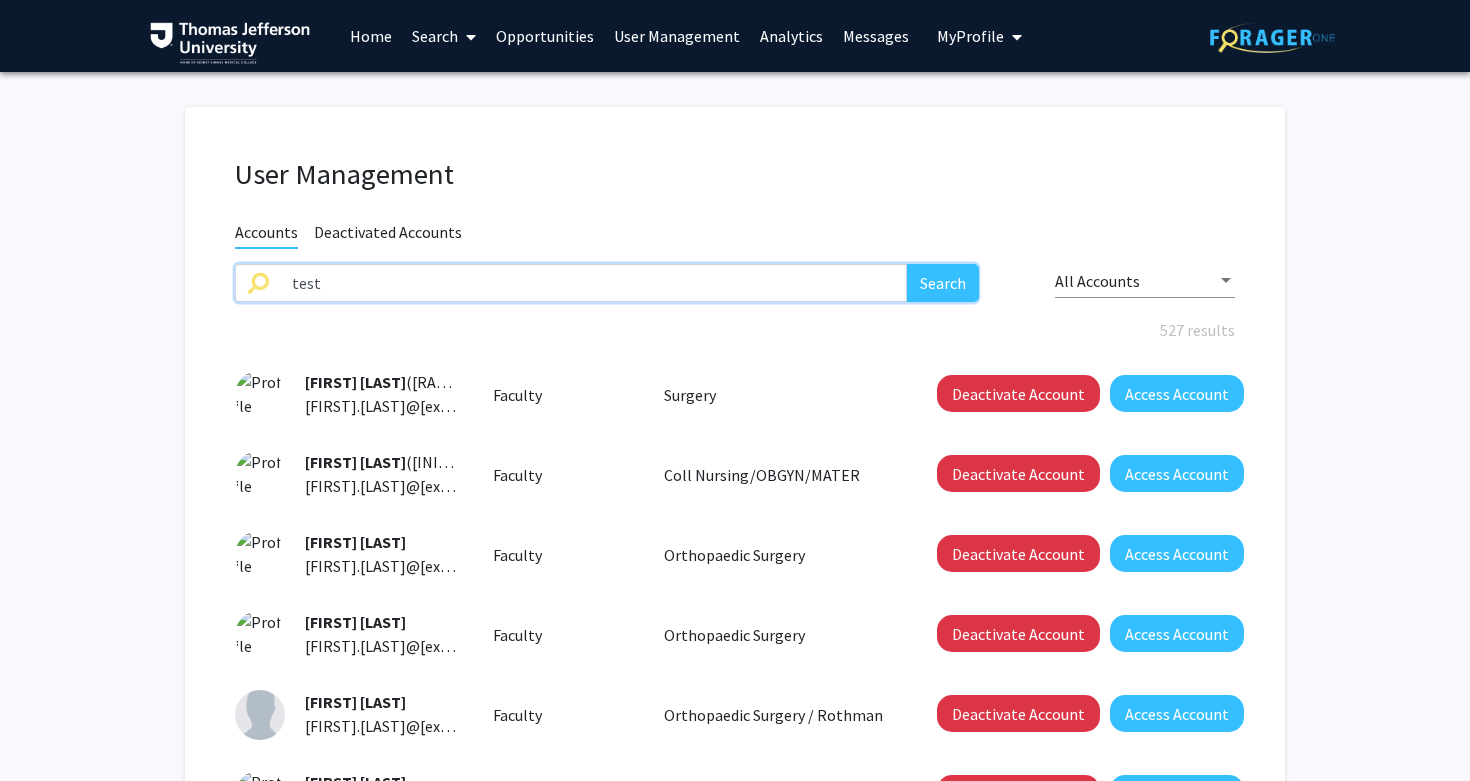 type on "test" 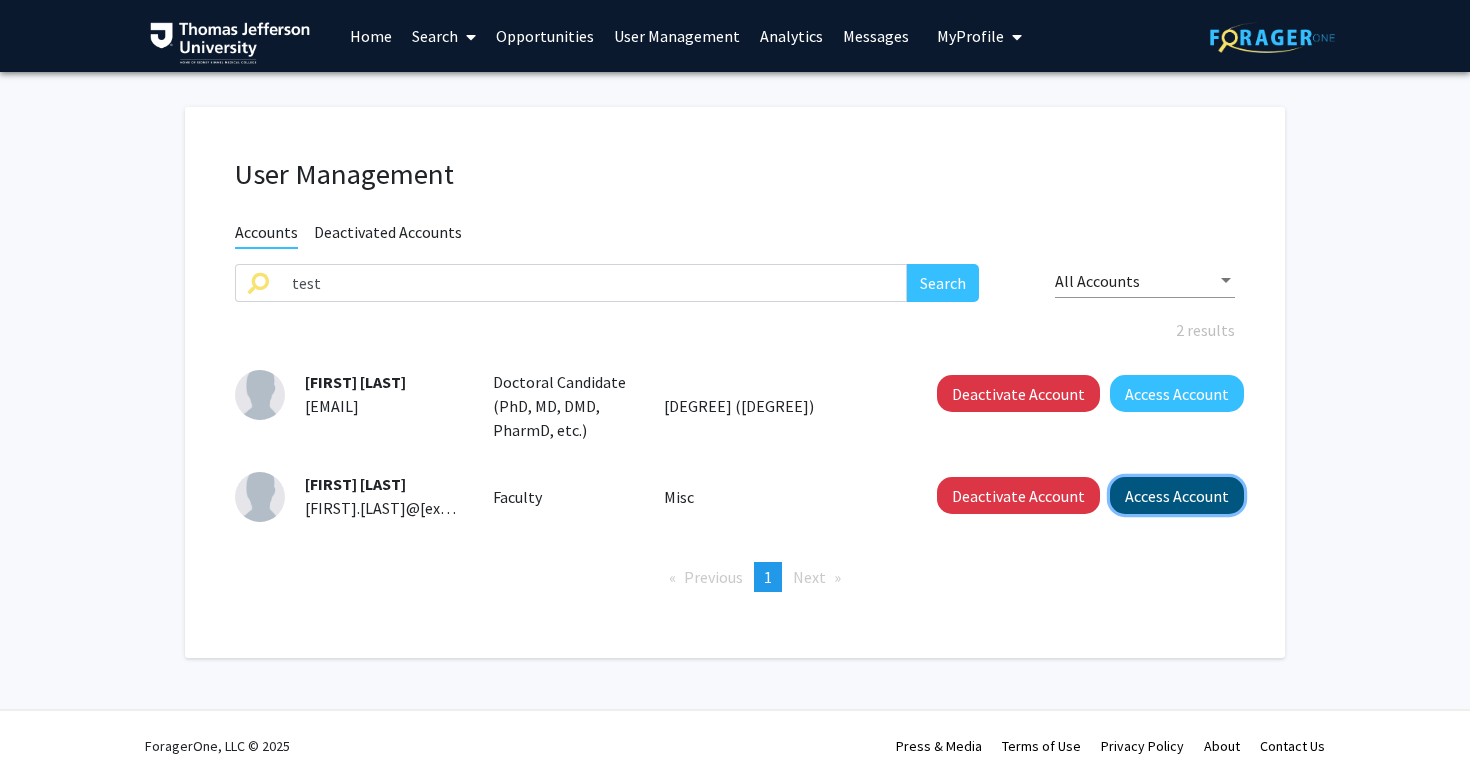 click on "Access Account" at bounding box center [1177, 393] 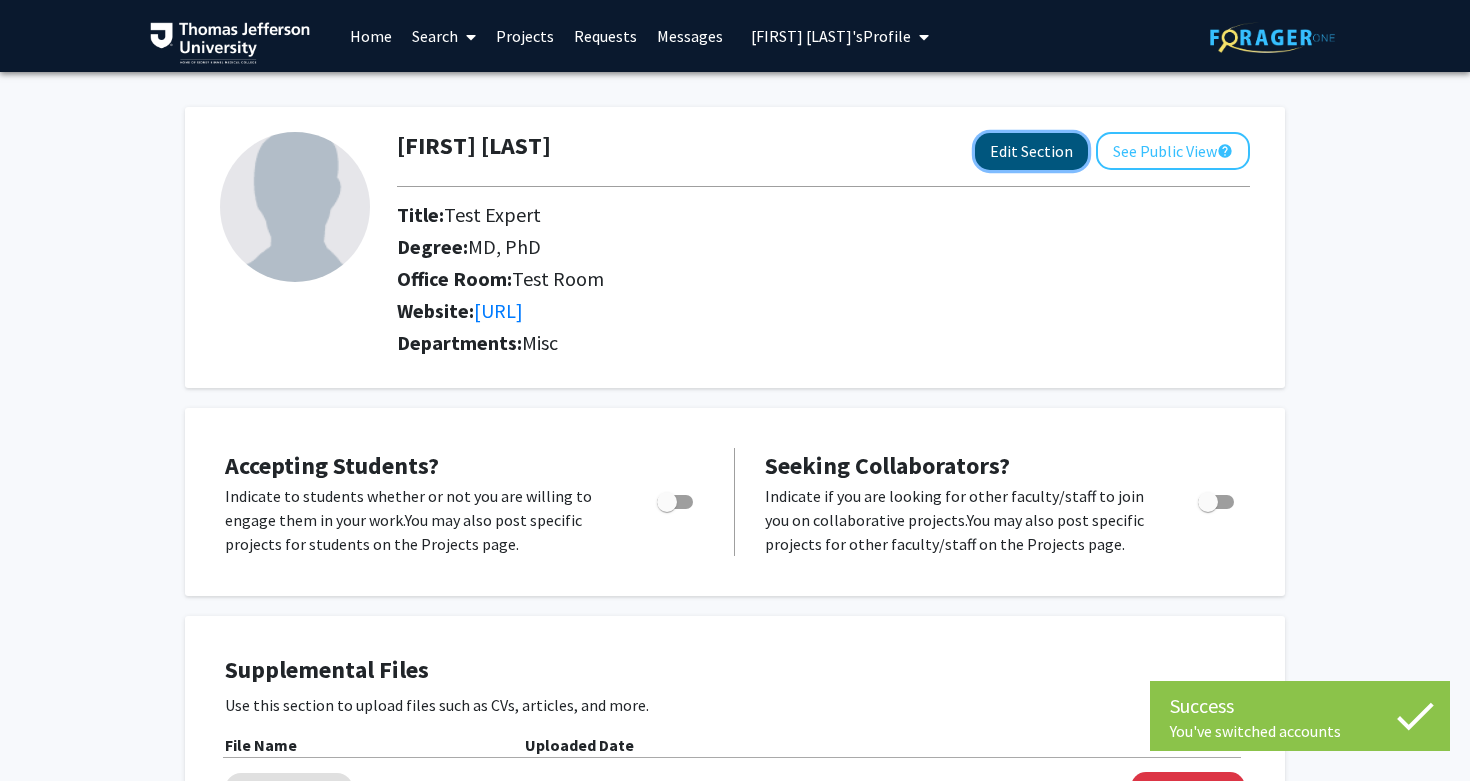 click on "Edit Section" at bounding box center [1031, 151] 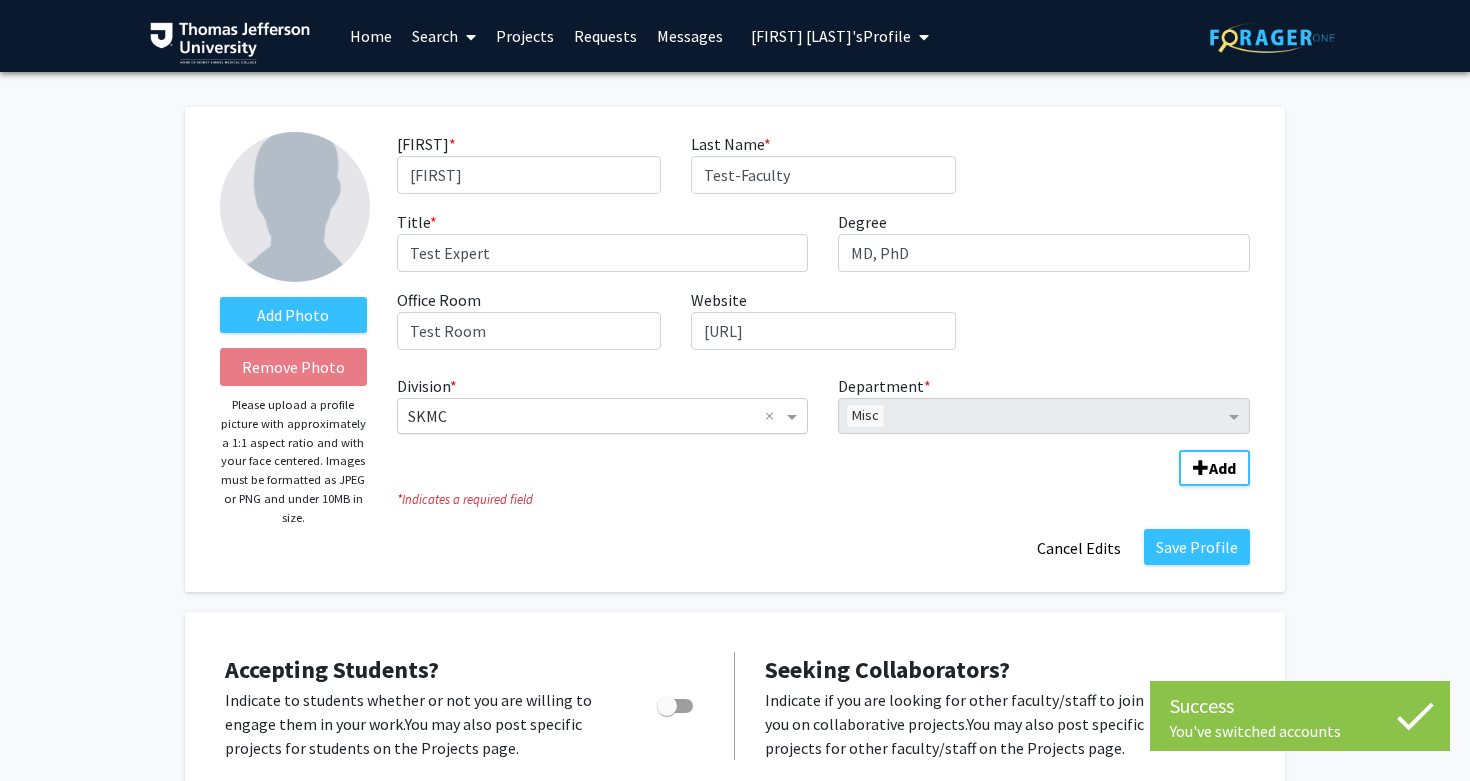 click at bounding box center (583, 416) 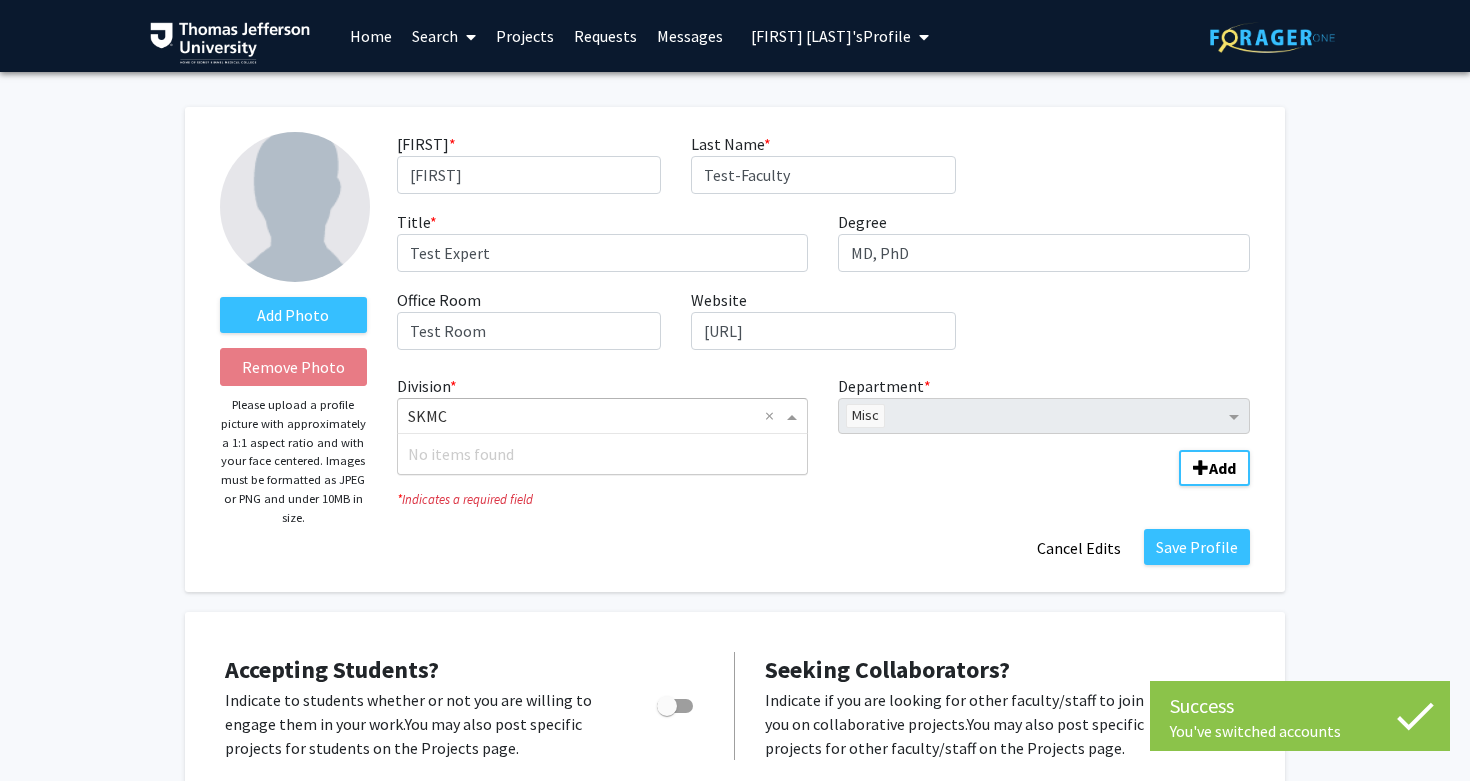 click at bounding box center [583, 416] 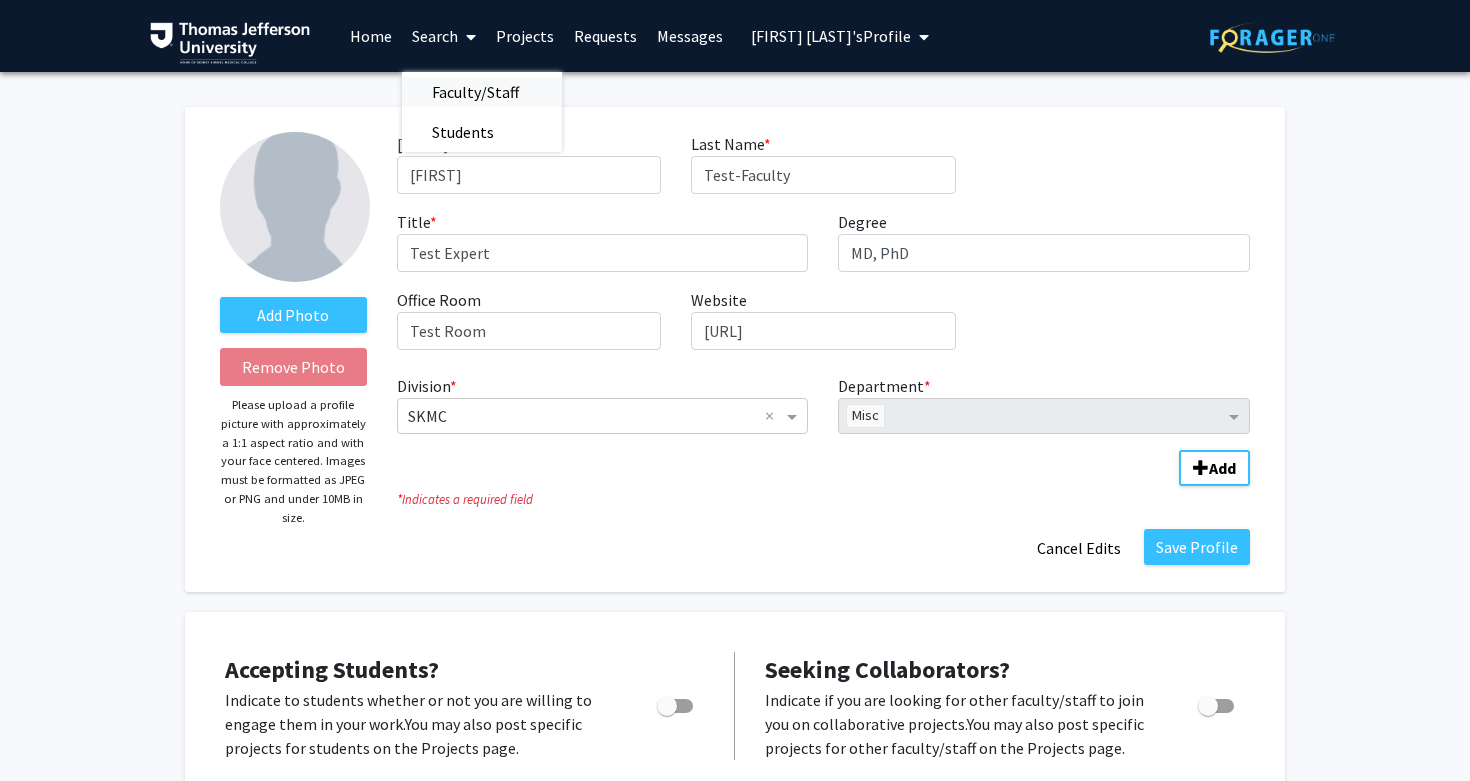click on "Faculty/Staff" at bounding box center (475, 92) 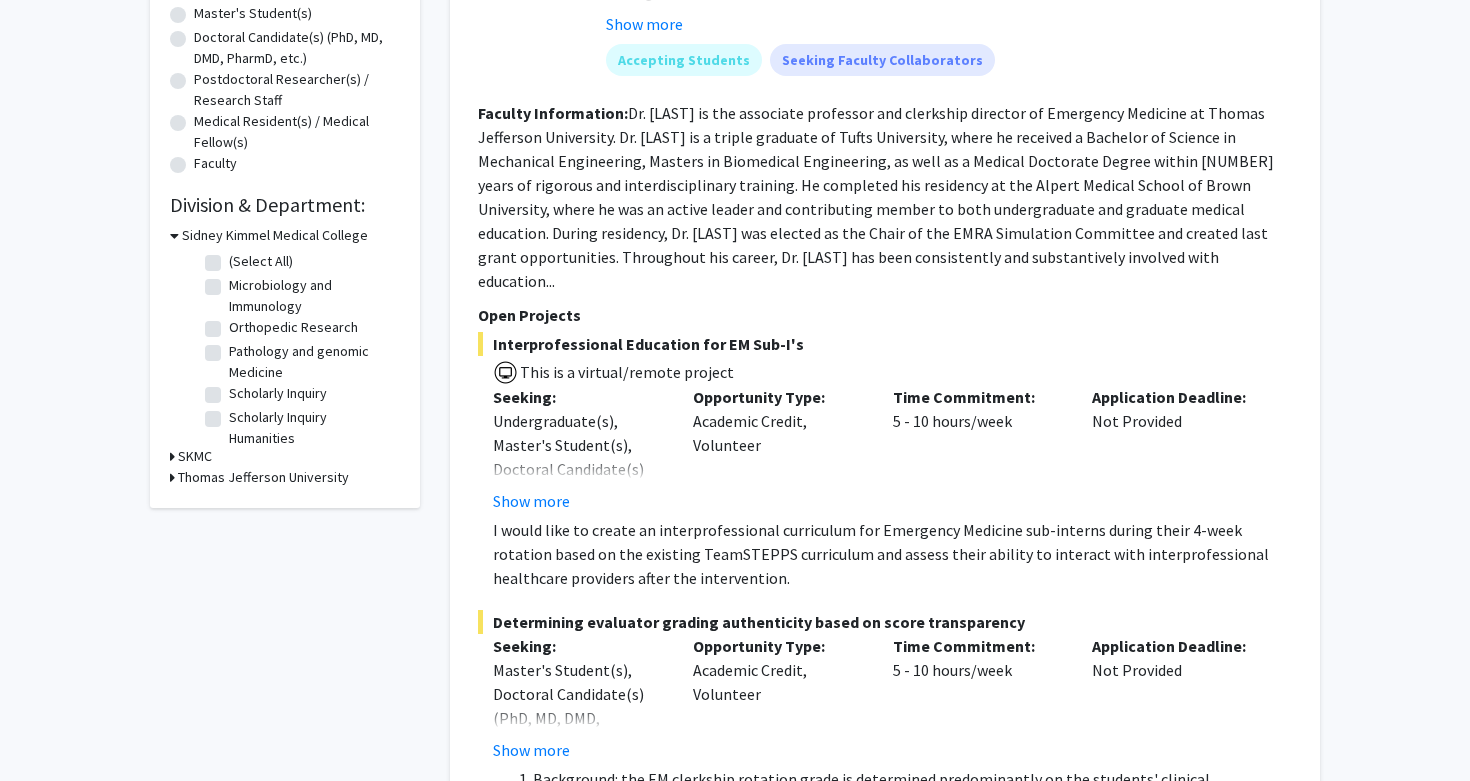 scroll, scrollTop: 446, scrollLeft: 0, axis: vertical 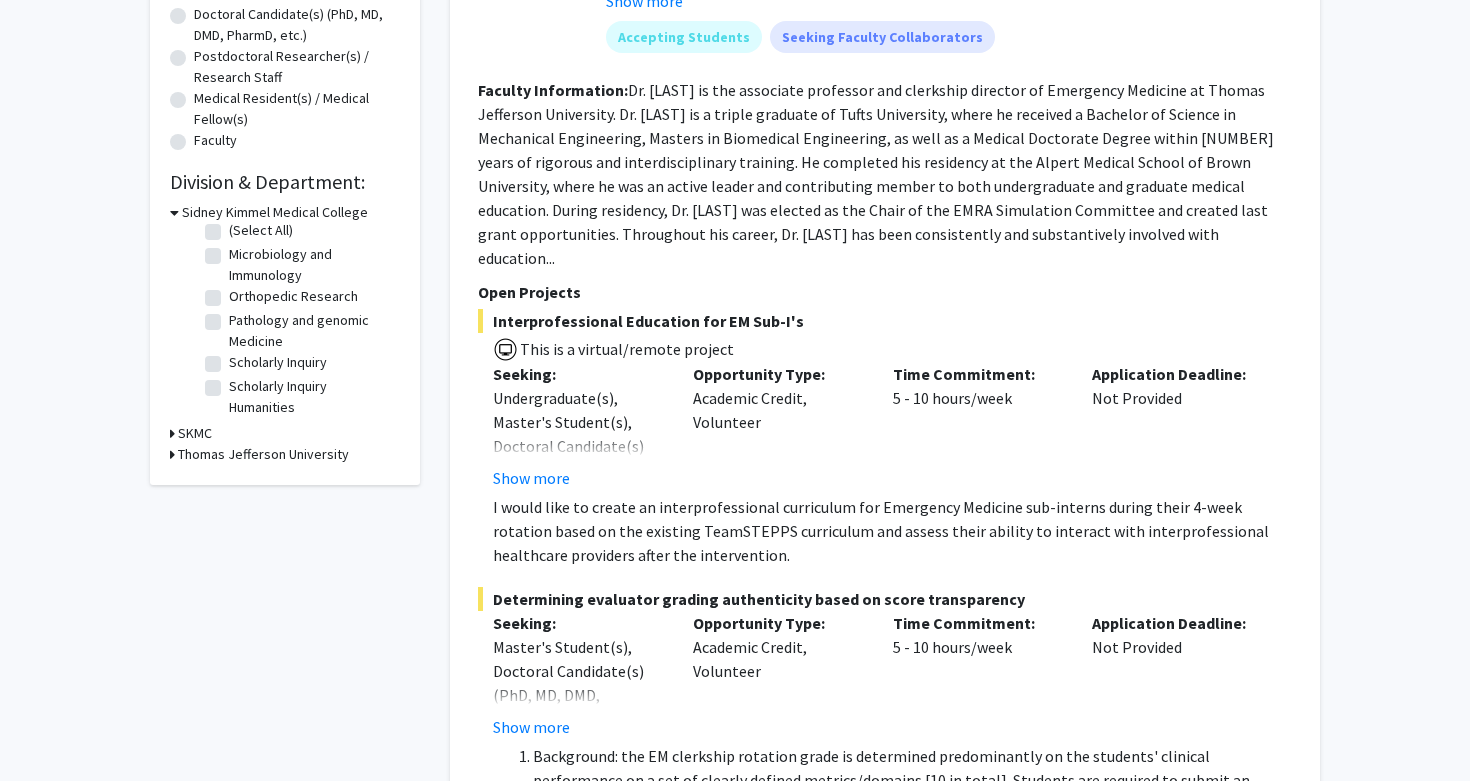 click on "SKMC" at bounding box center [195, 433] 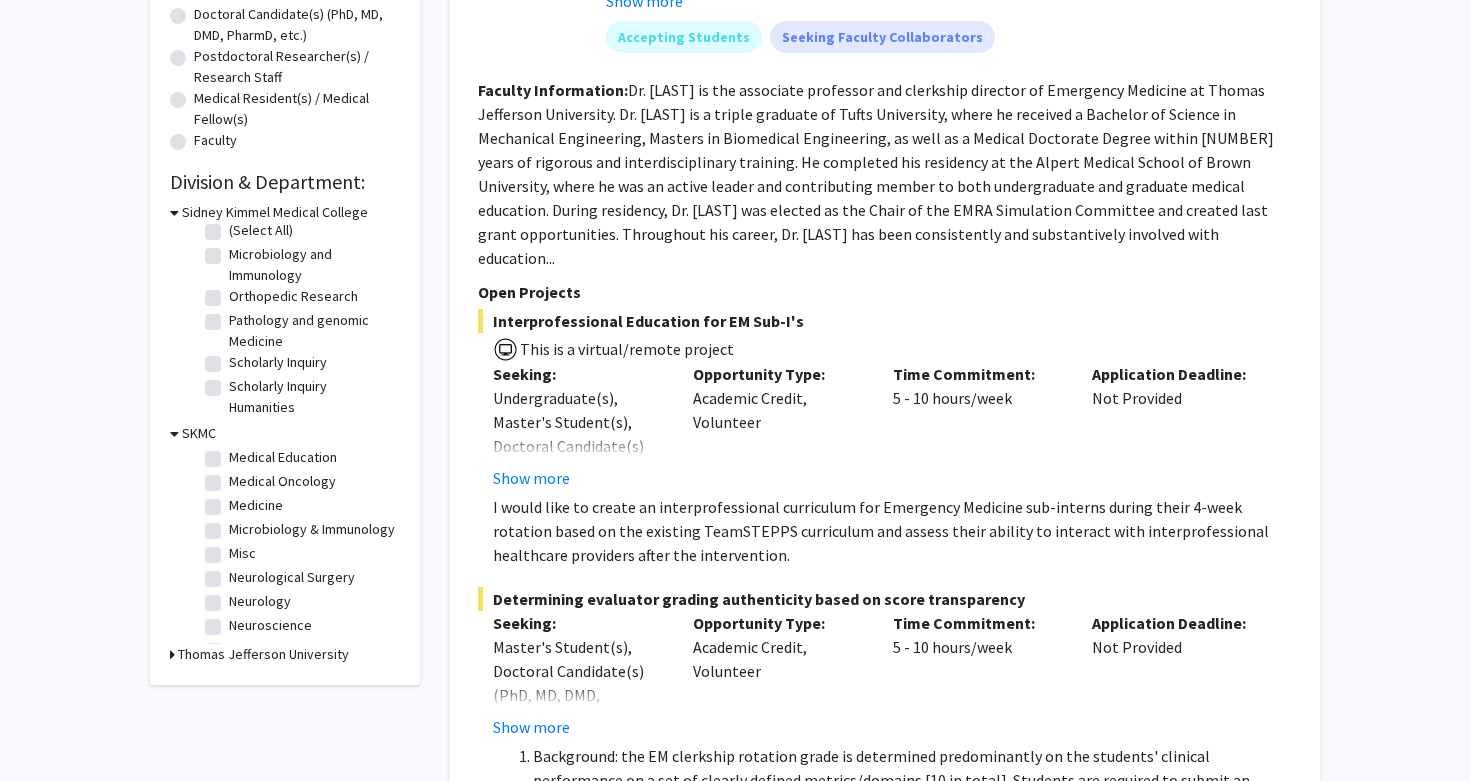 scroll, scrollTop: 540, scrollLeft: 0, axis: vertical 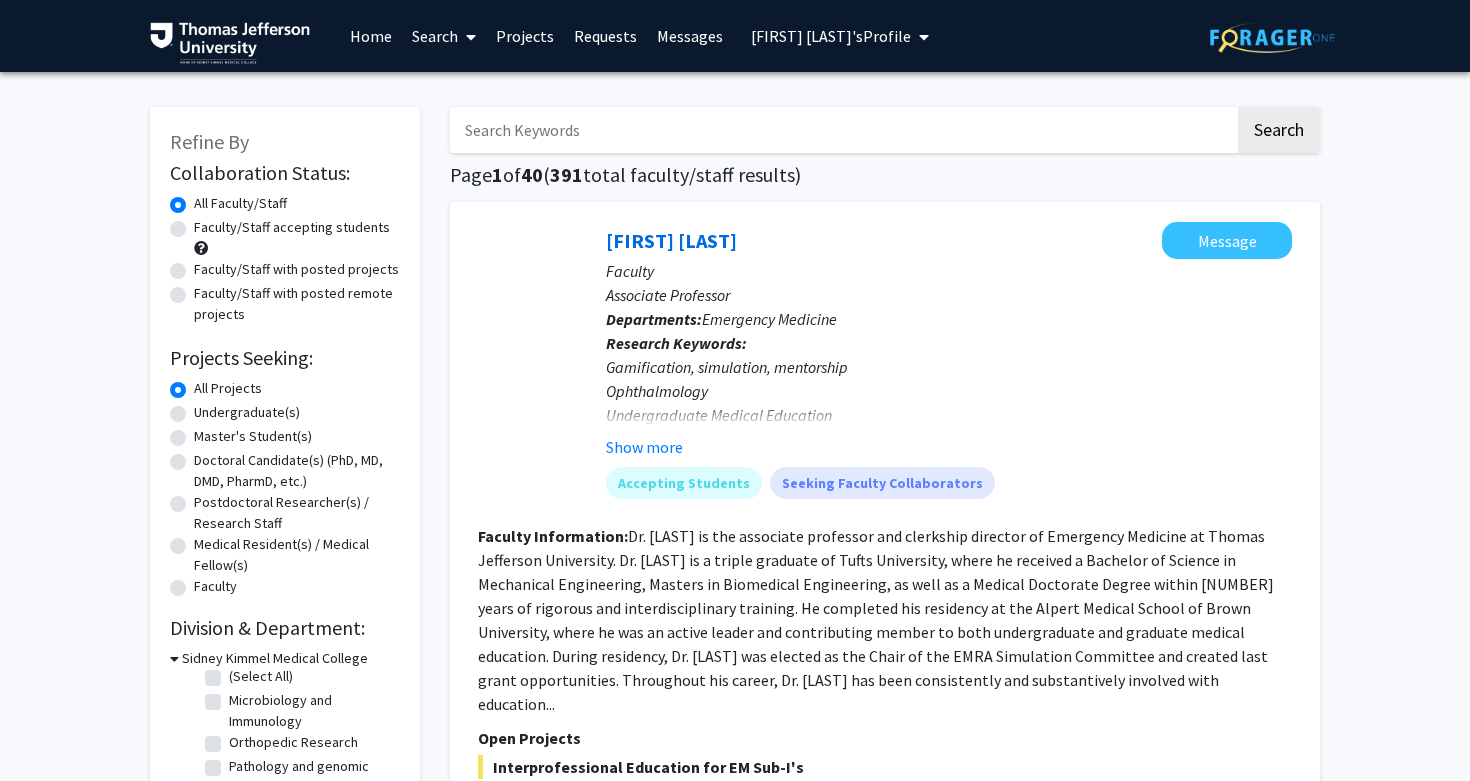 click on "[FIRST] [LAST] View Profile" at bounding box center (831, 36) 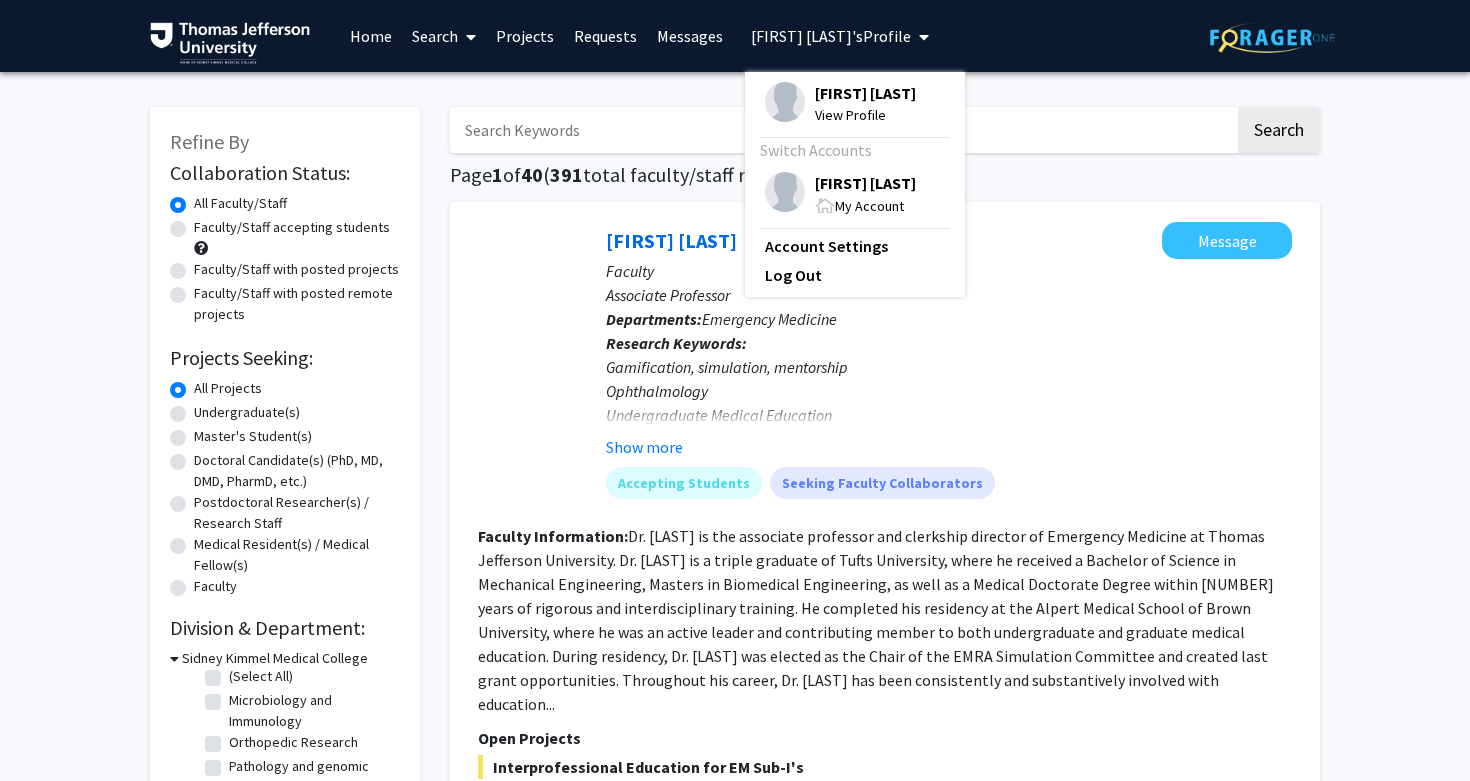 click on "[FIRST] [LAST]" at bounding box center [865, 93] 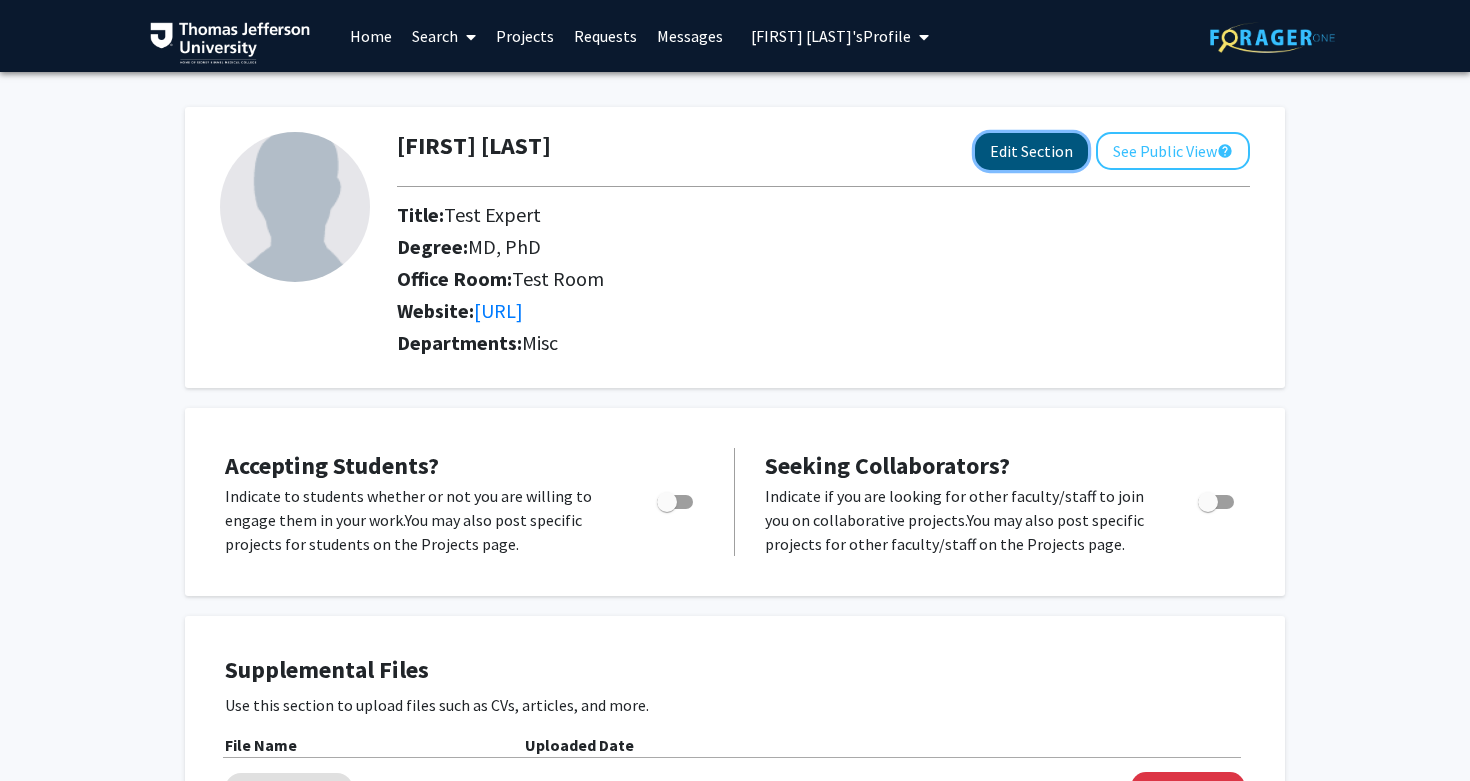 click on "Edit Section" at bounding box center (1031, 151) 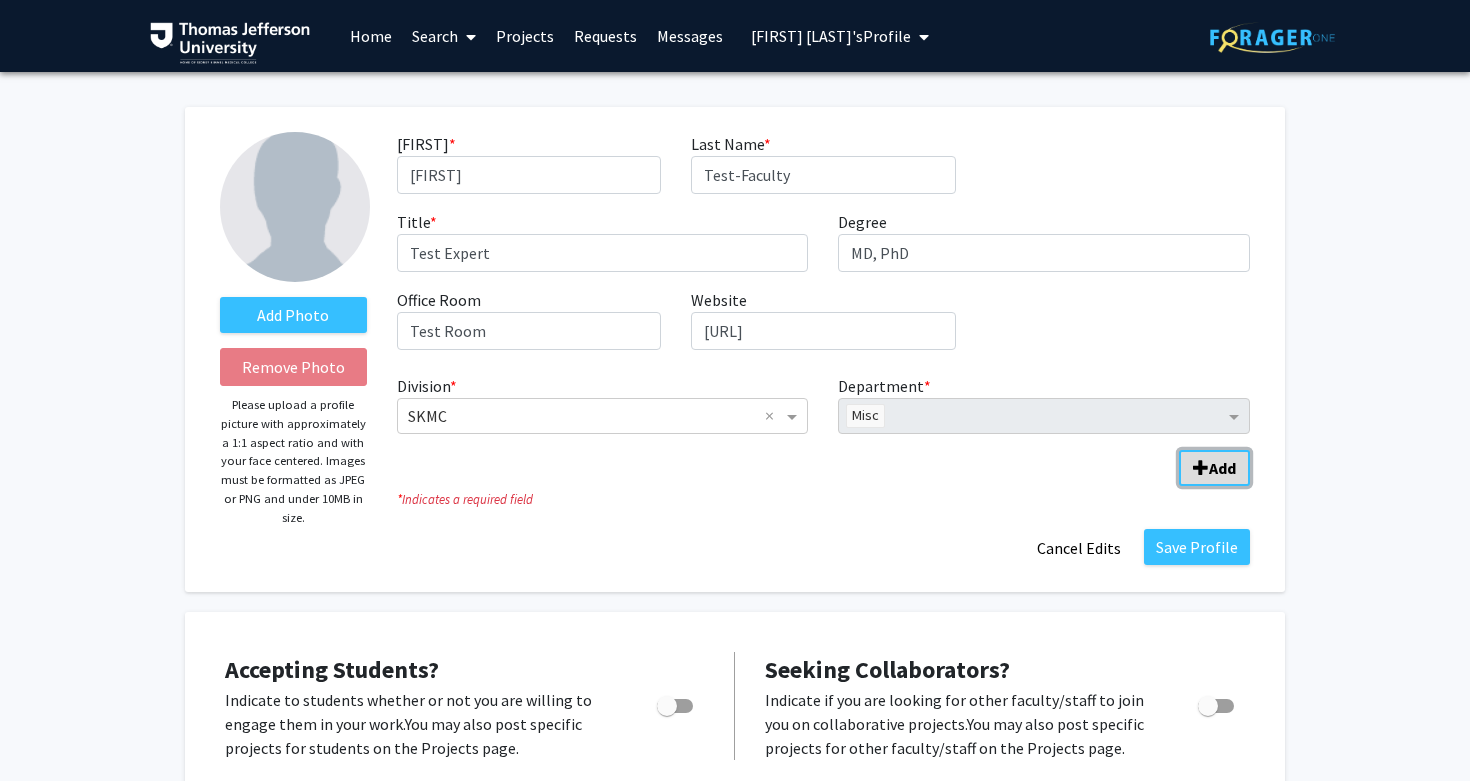 click on "Add" at bounding box center [1222, 468] 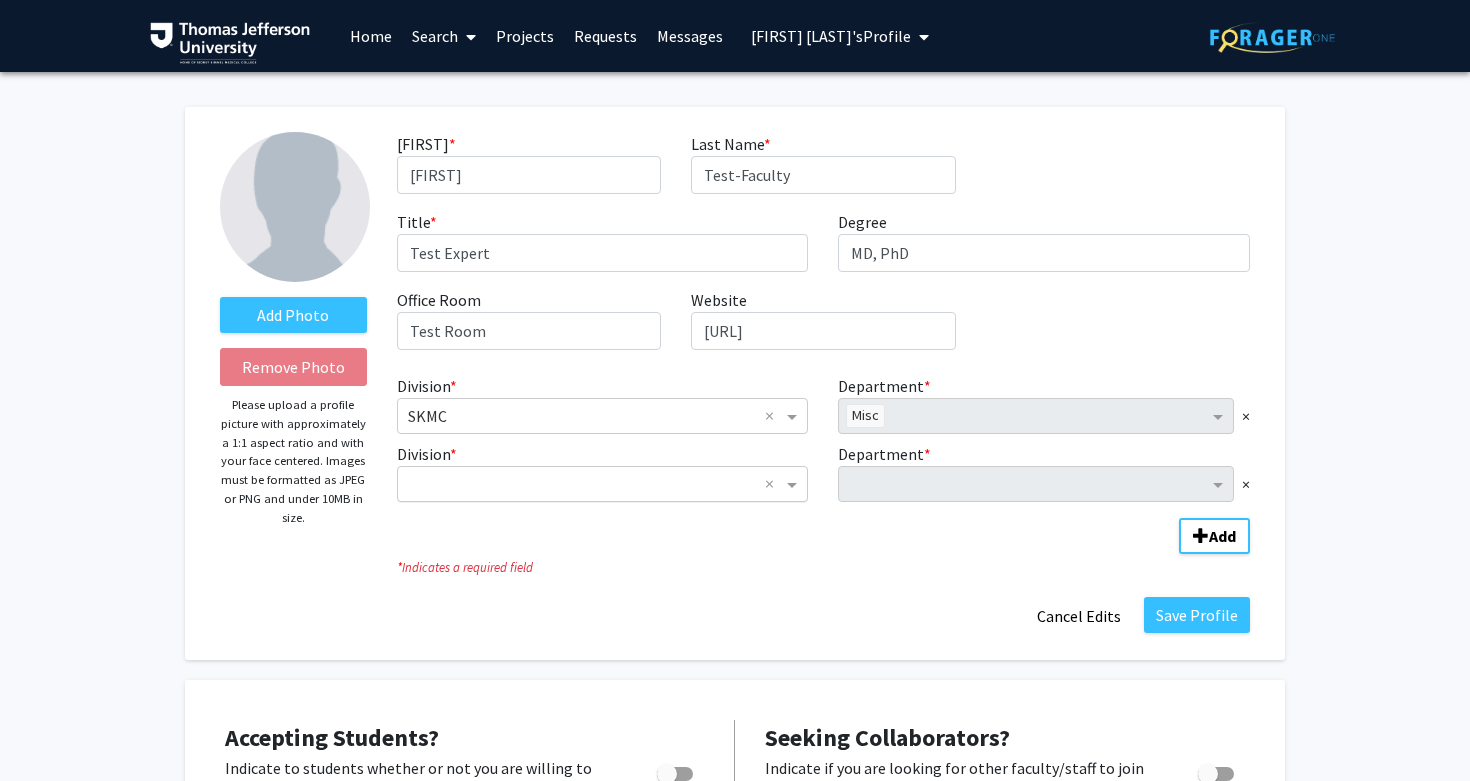 click at bounding box center (583, 416) 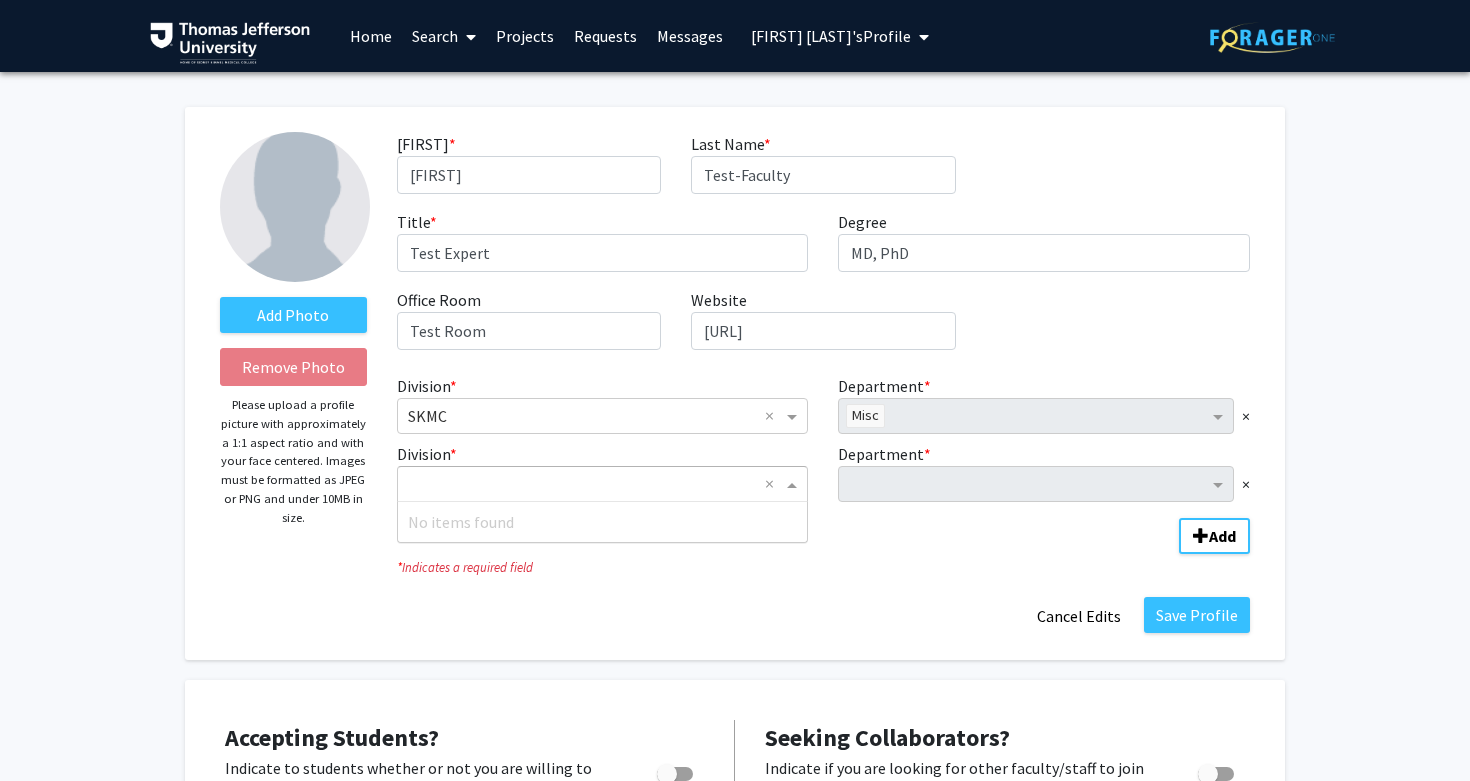 click at bounding box center [583, 484] 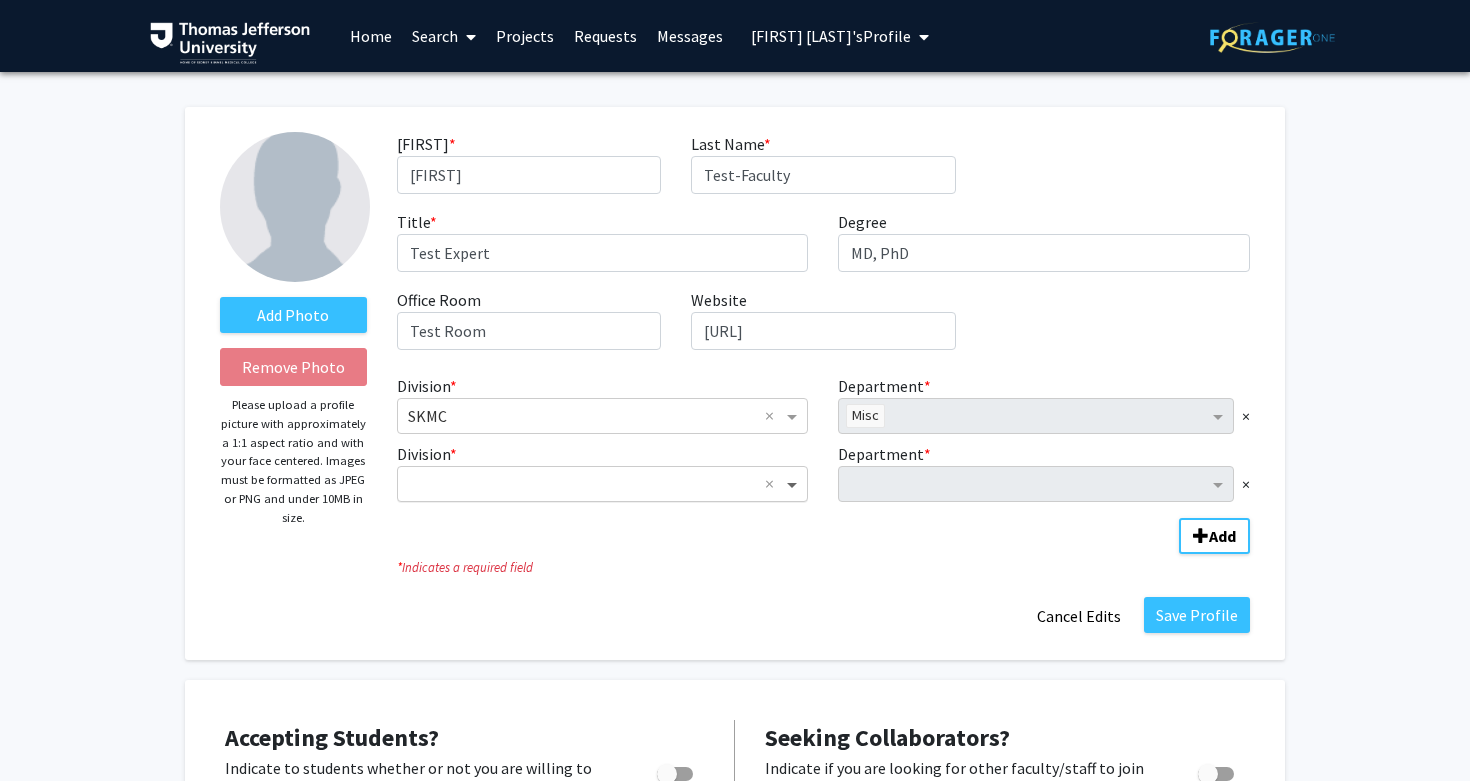 click at bounding box center (794, 484) 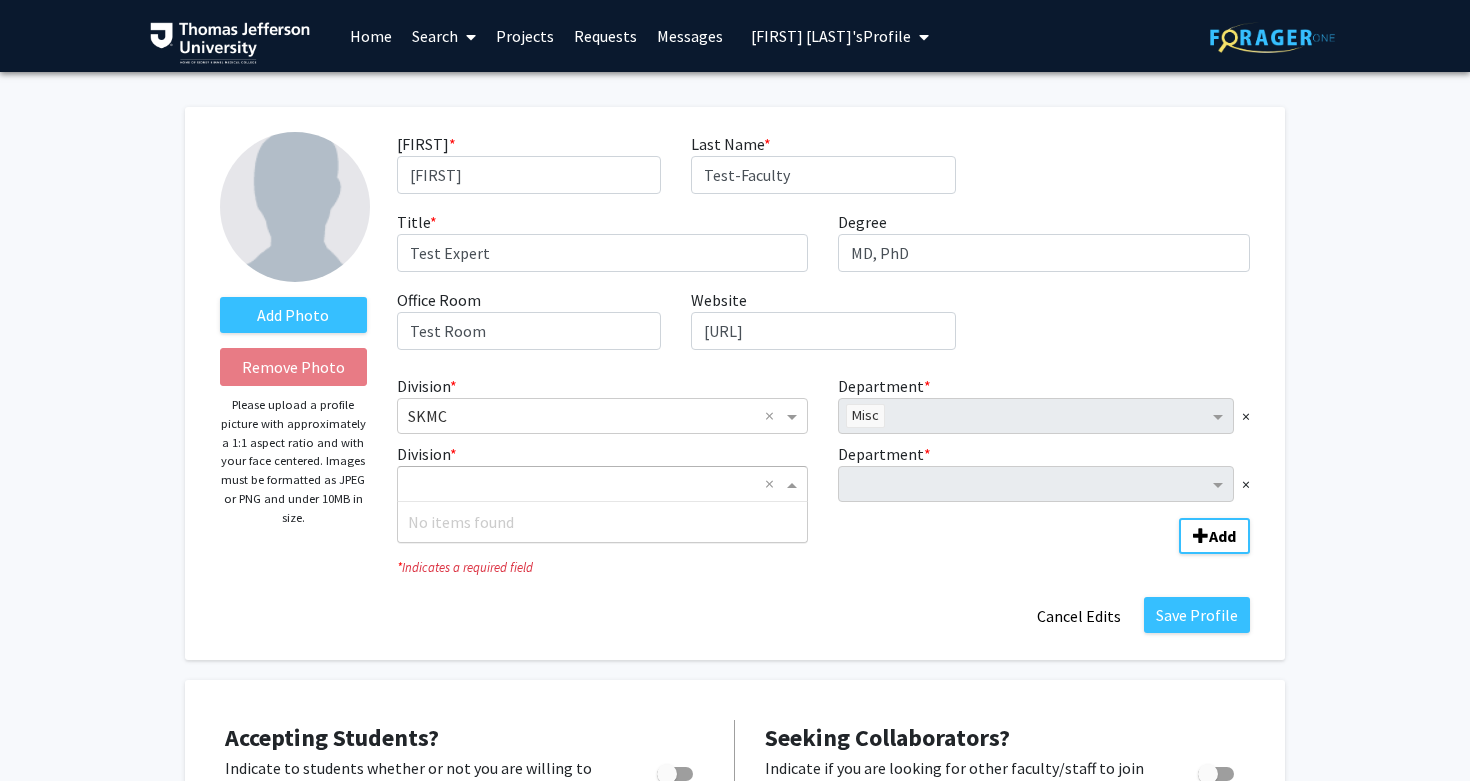 click on "No items found" at bounding box center [603, 522] 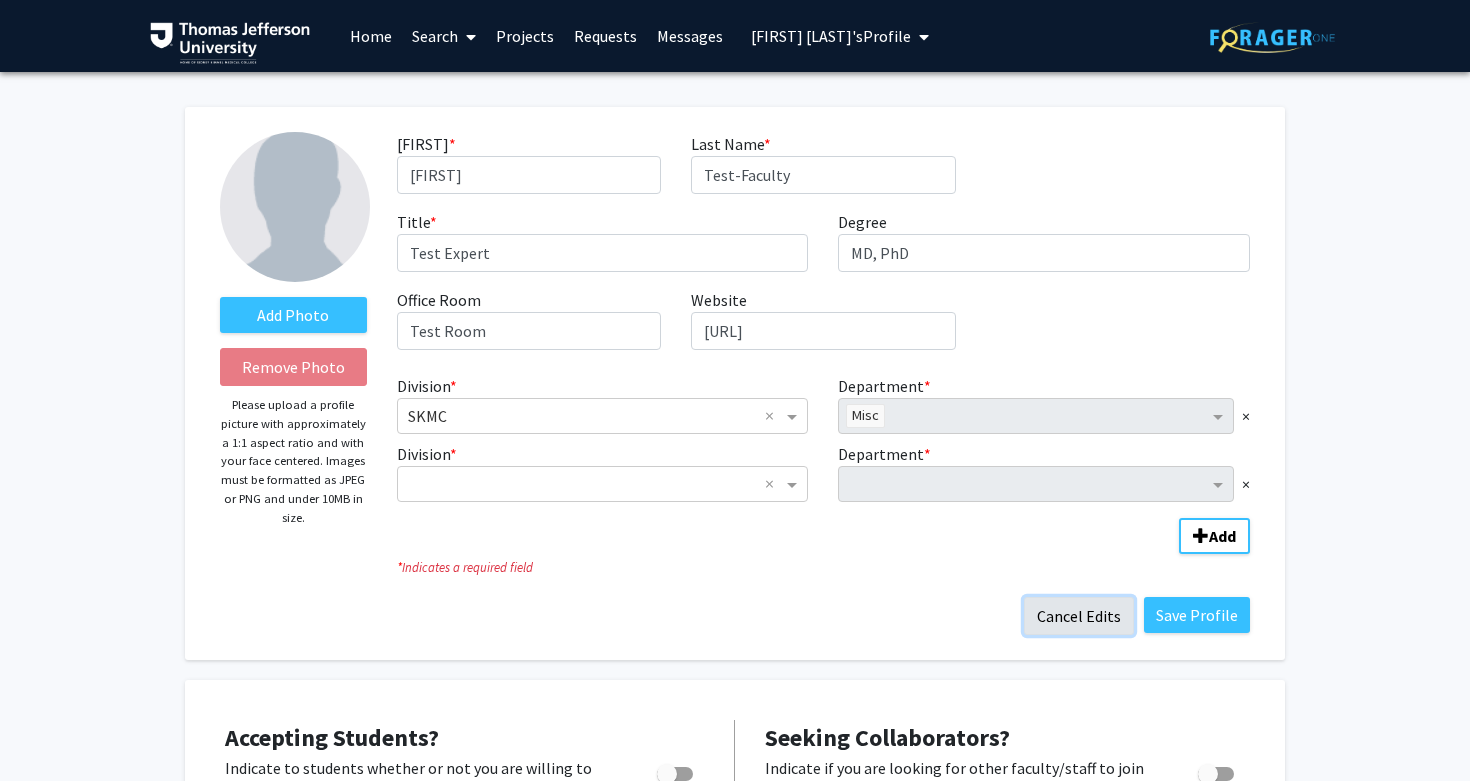 click on "Cancel Edits" at bounding box center [1079, 616] 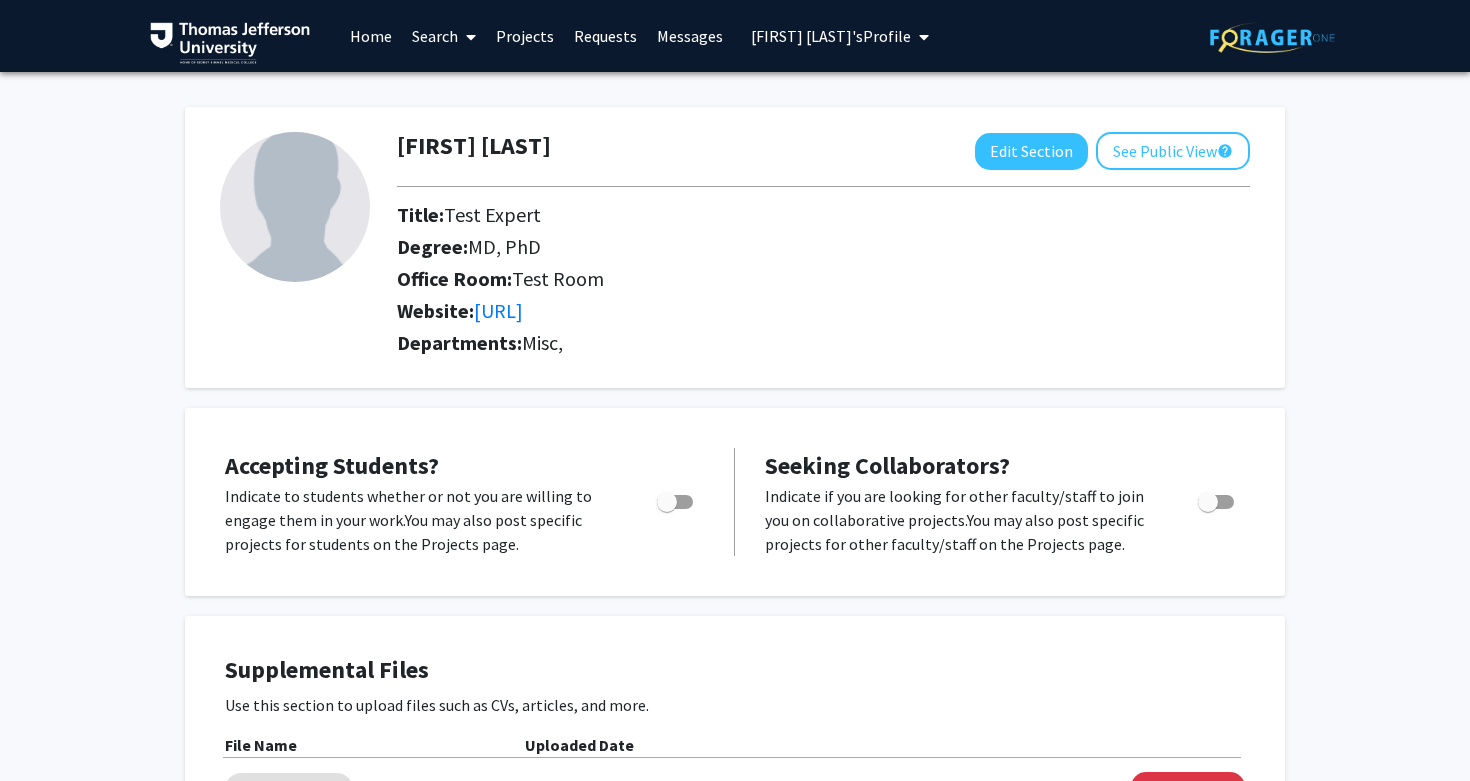 click on "[FIRST] [LAST] View Profile" at bounding box center [840, 36] 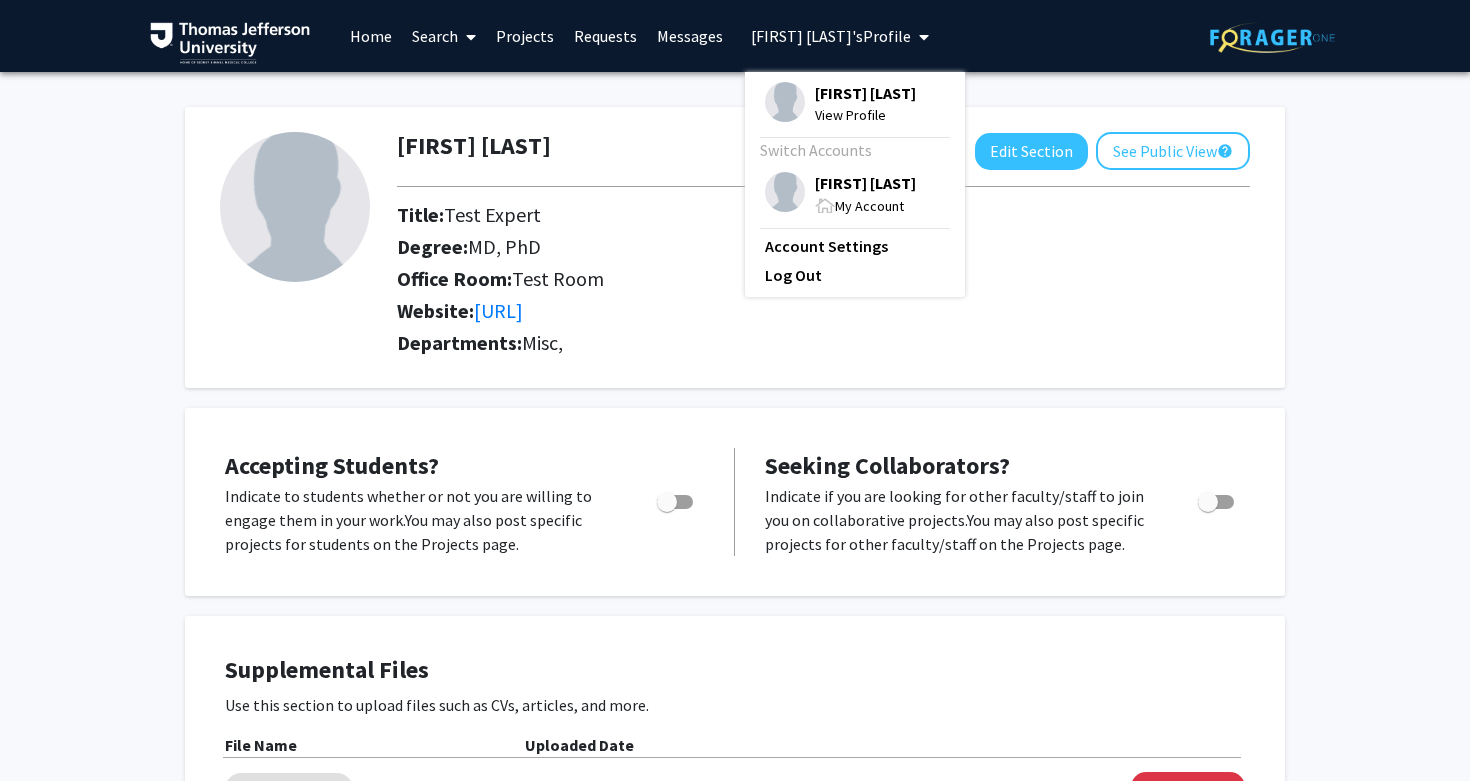 click on "[FIRST] [LAST]" at bounding box center [865, 183] 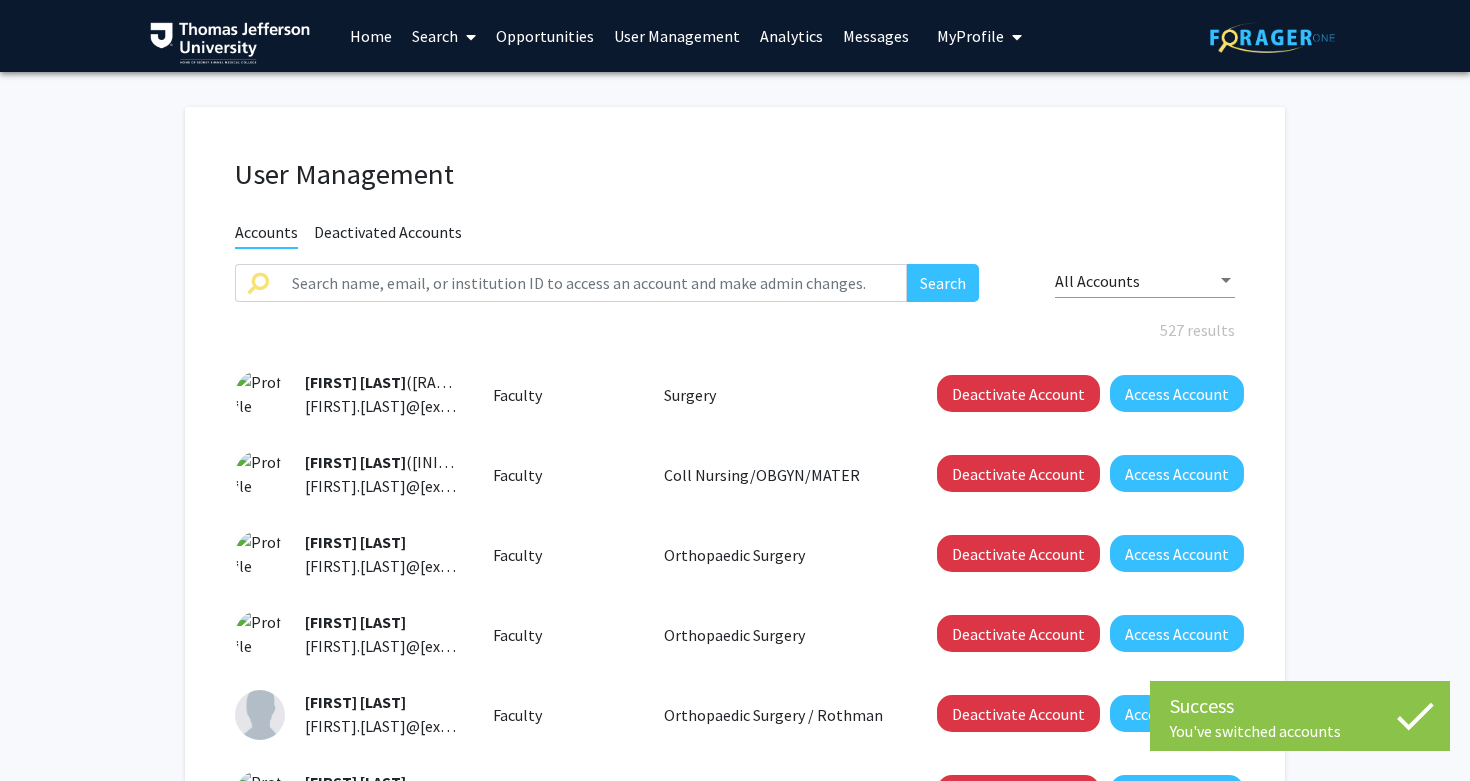 click on "My   Profile" at bounding box center [970, 36] 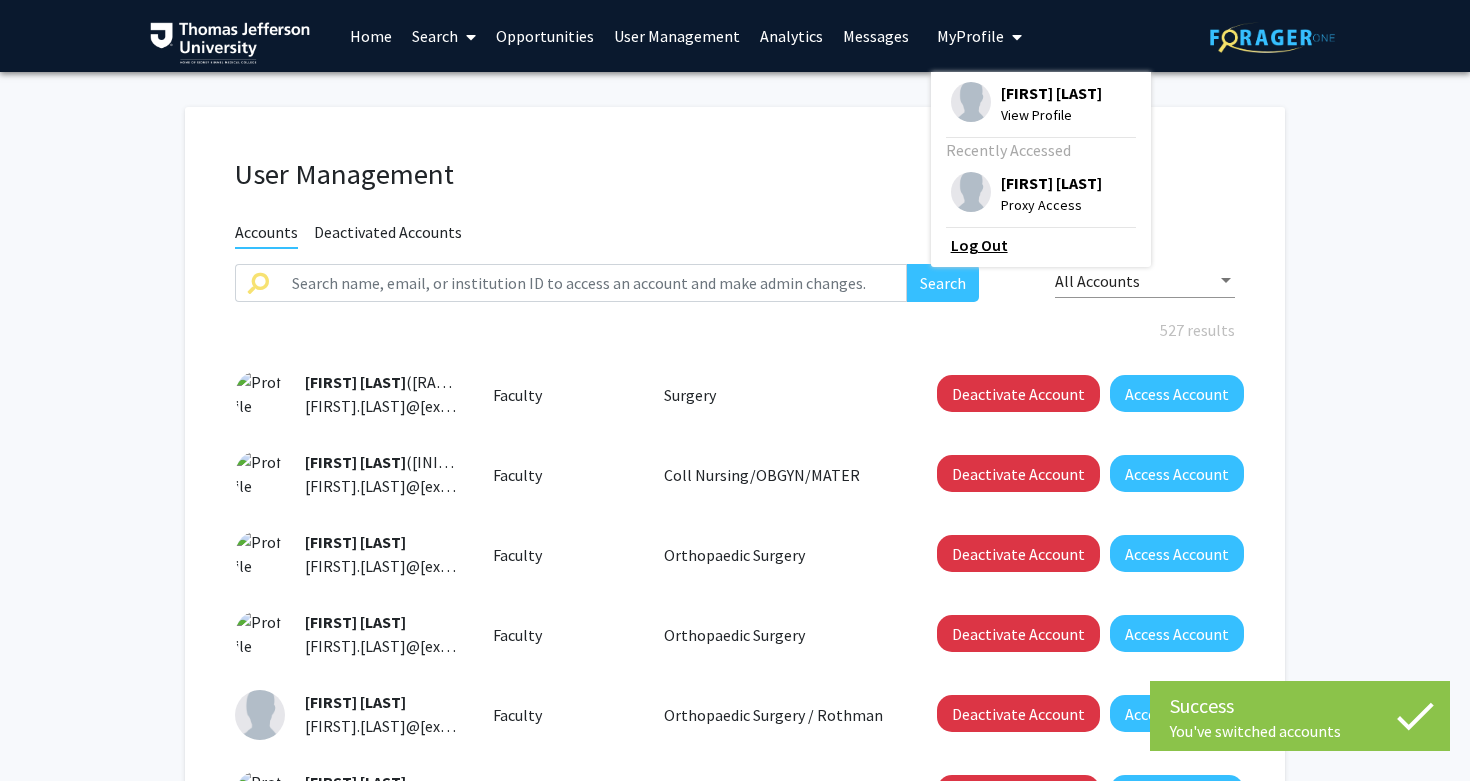 click on "Log Out" at bounding box center [1041, 245] 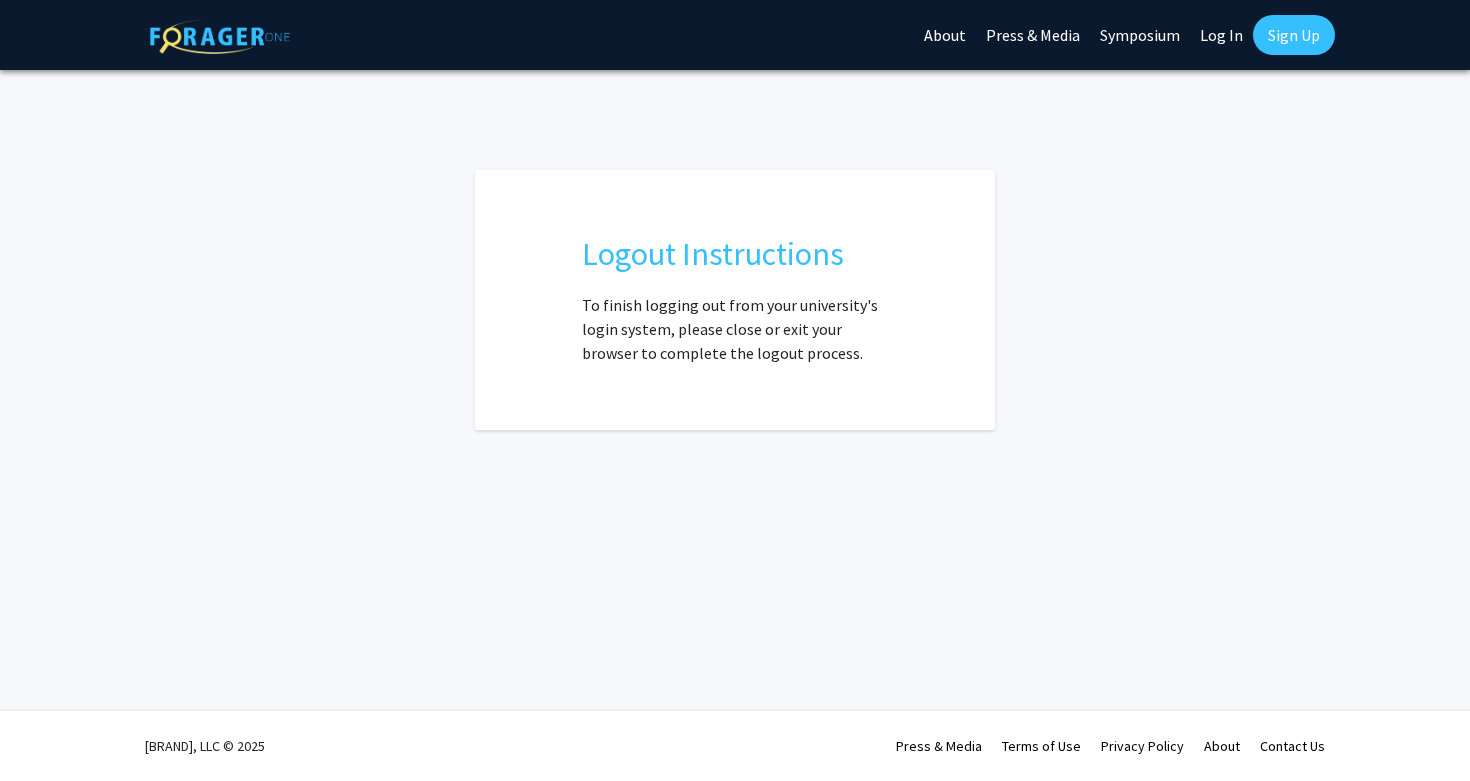 scroll, scrollTop: 0, scrollLeft: 0, axis: both 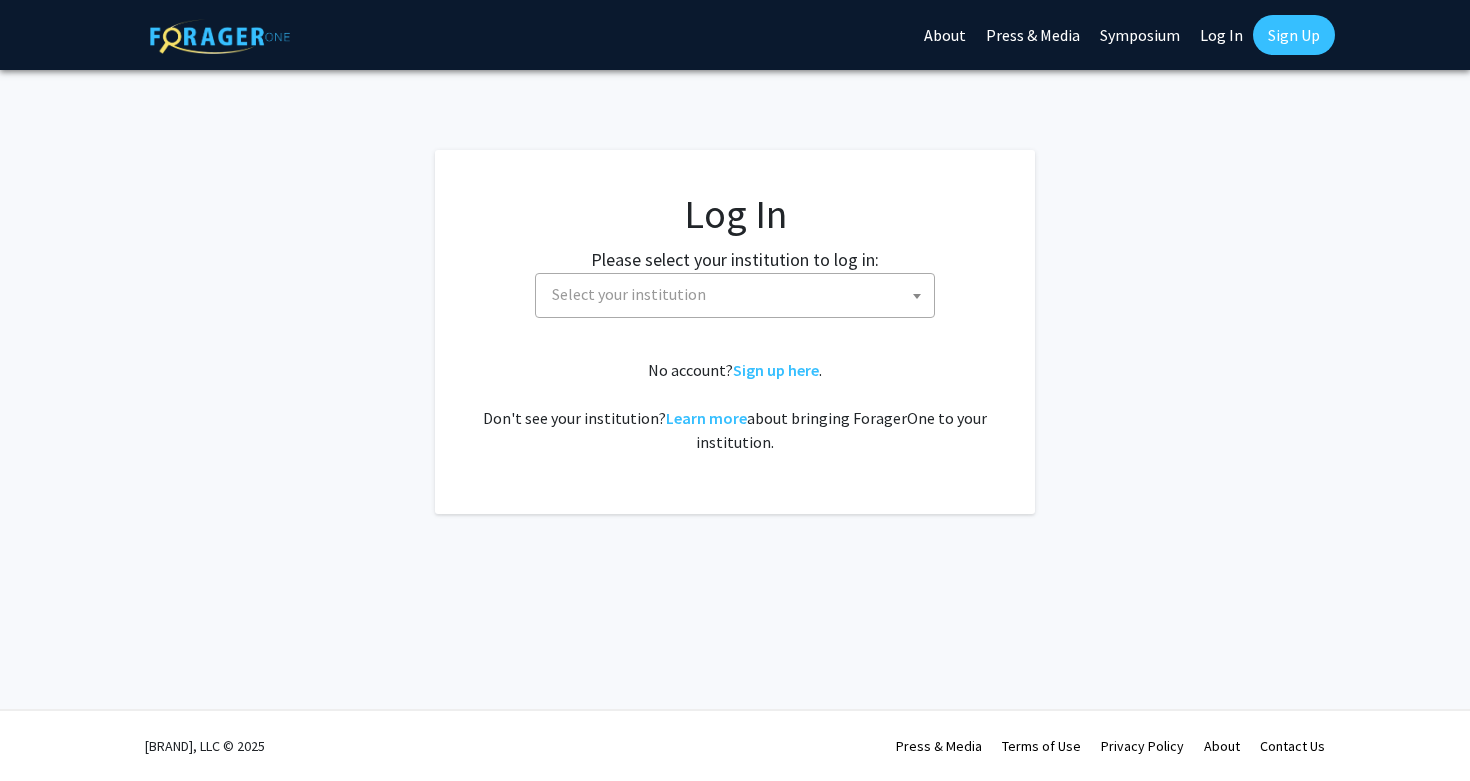 click on "Select your institution" at bounding box center (739, 294) 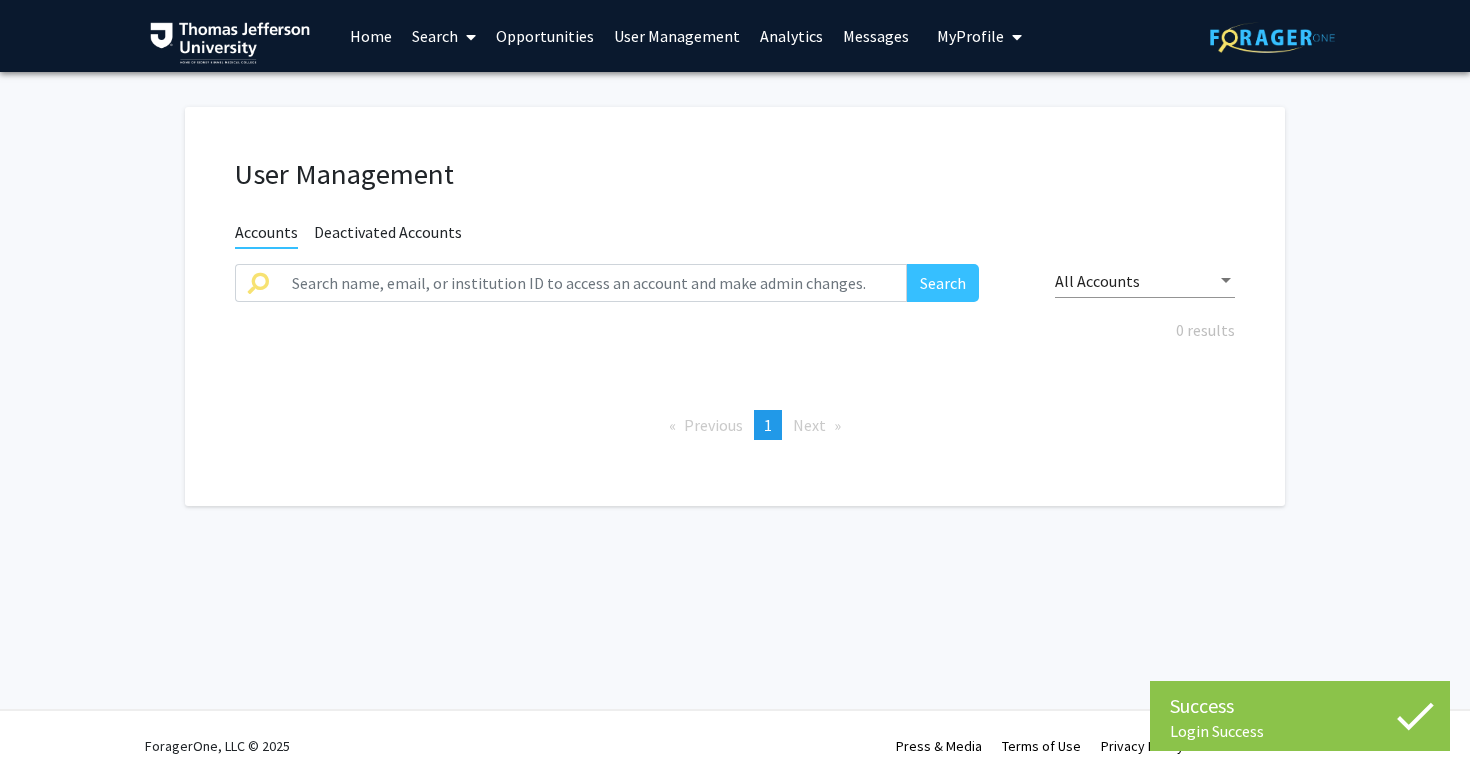 scroll, scrollTop: 0, scrollLeft: 0, axis: both 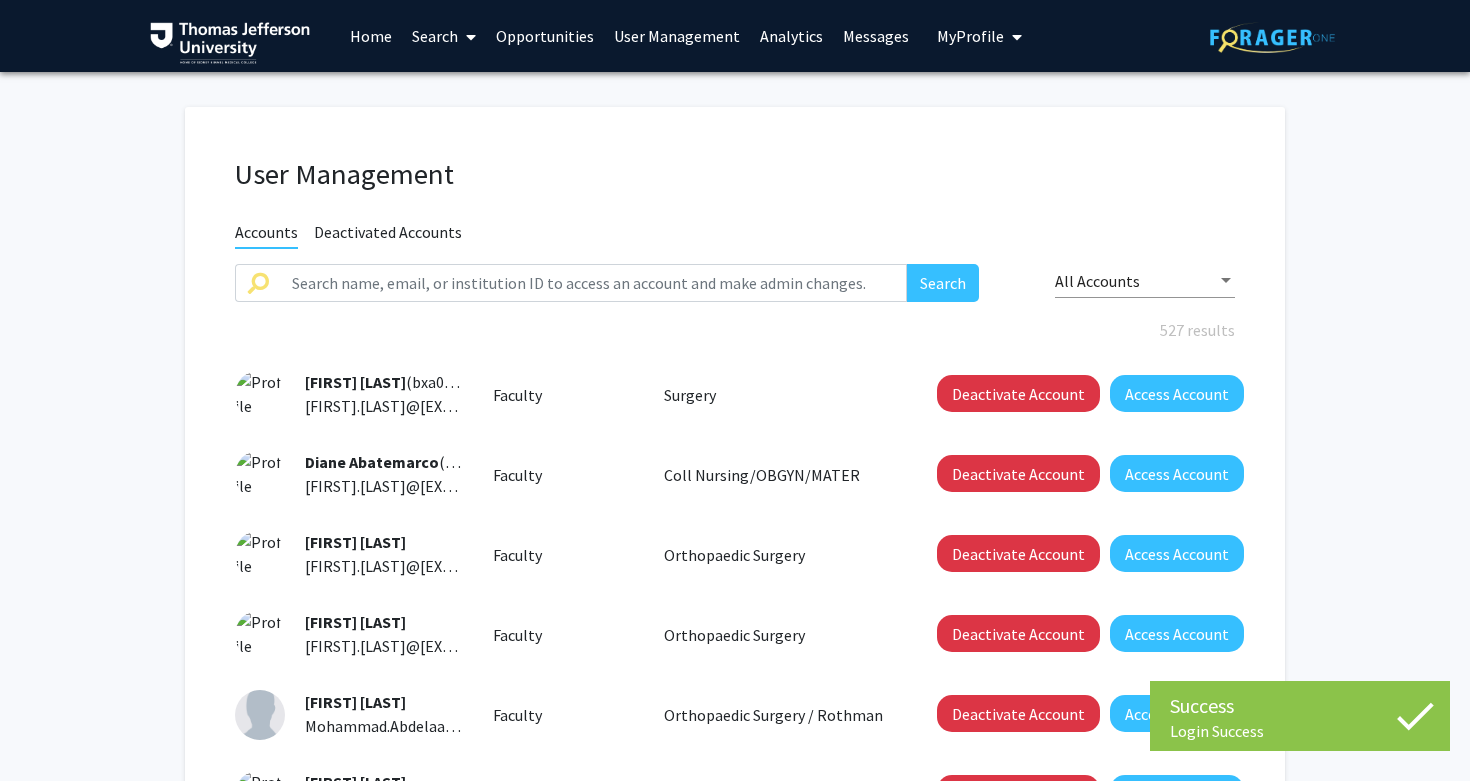 click on "My   Profile" at bounding box center [970, 36] 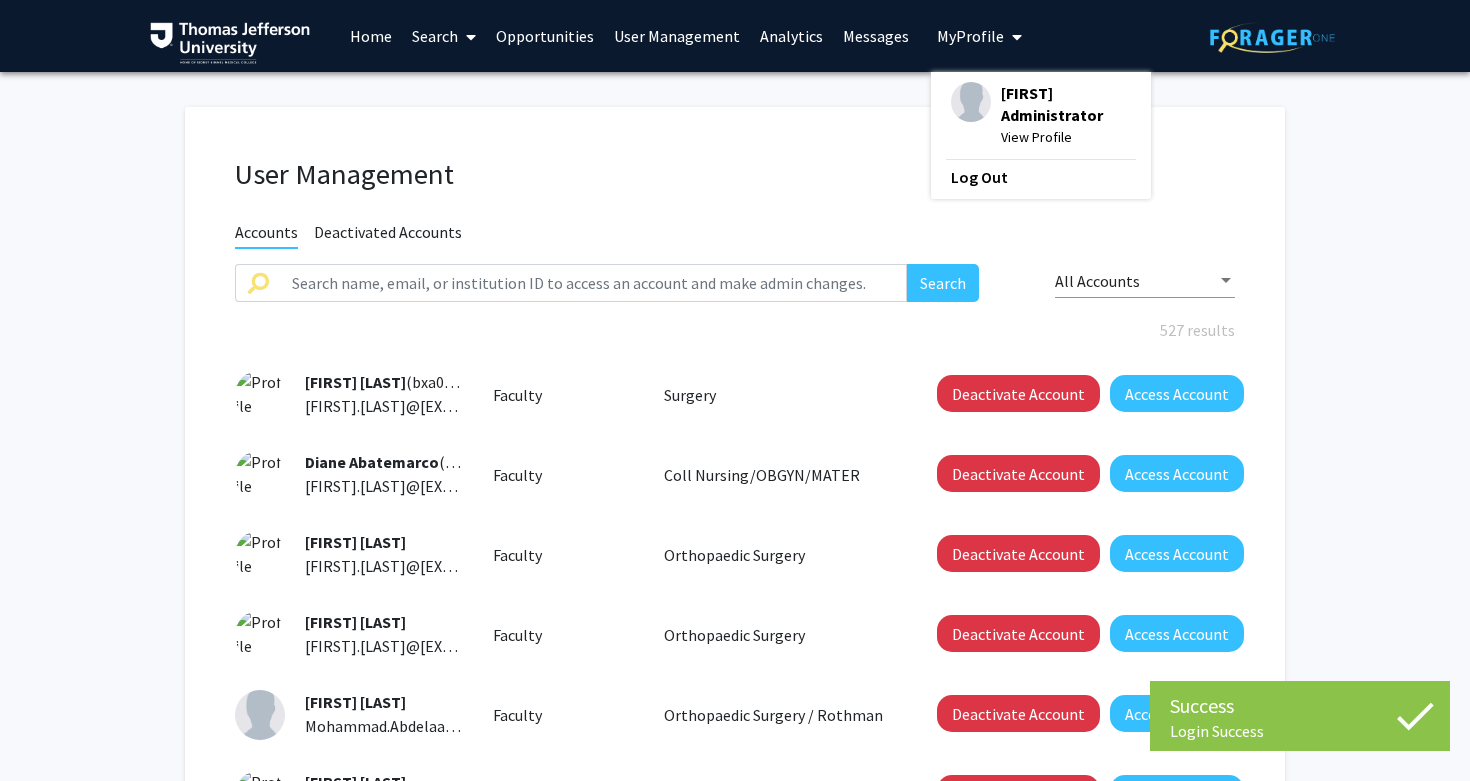 click on "My   Profile" at bounding box center [970, 36] 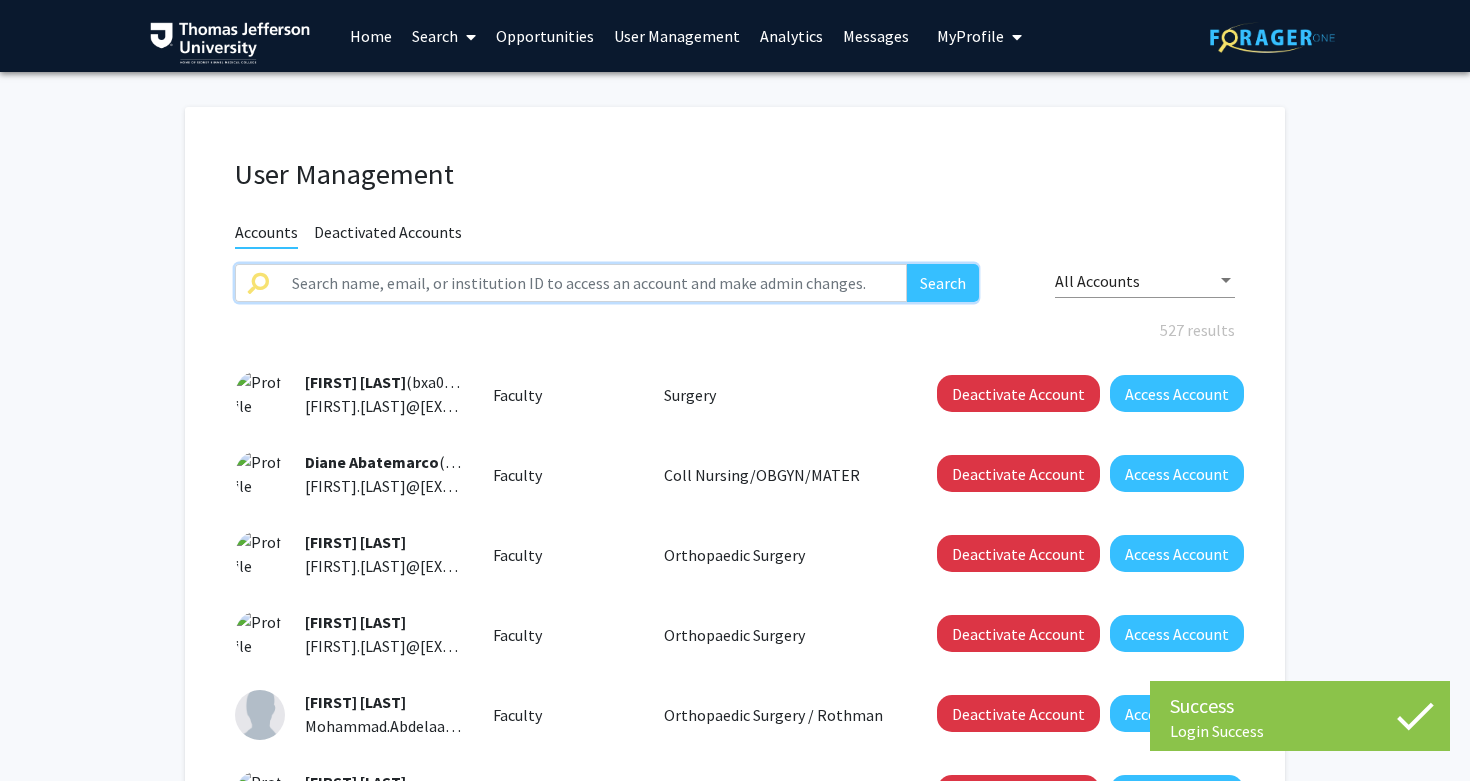 click at bounding box center [593, 283] 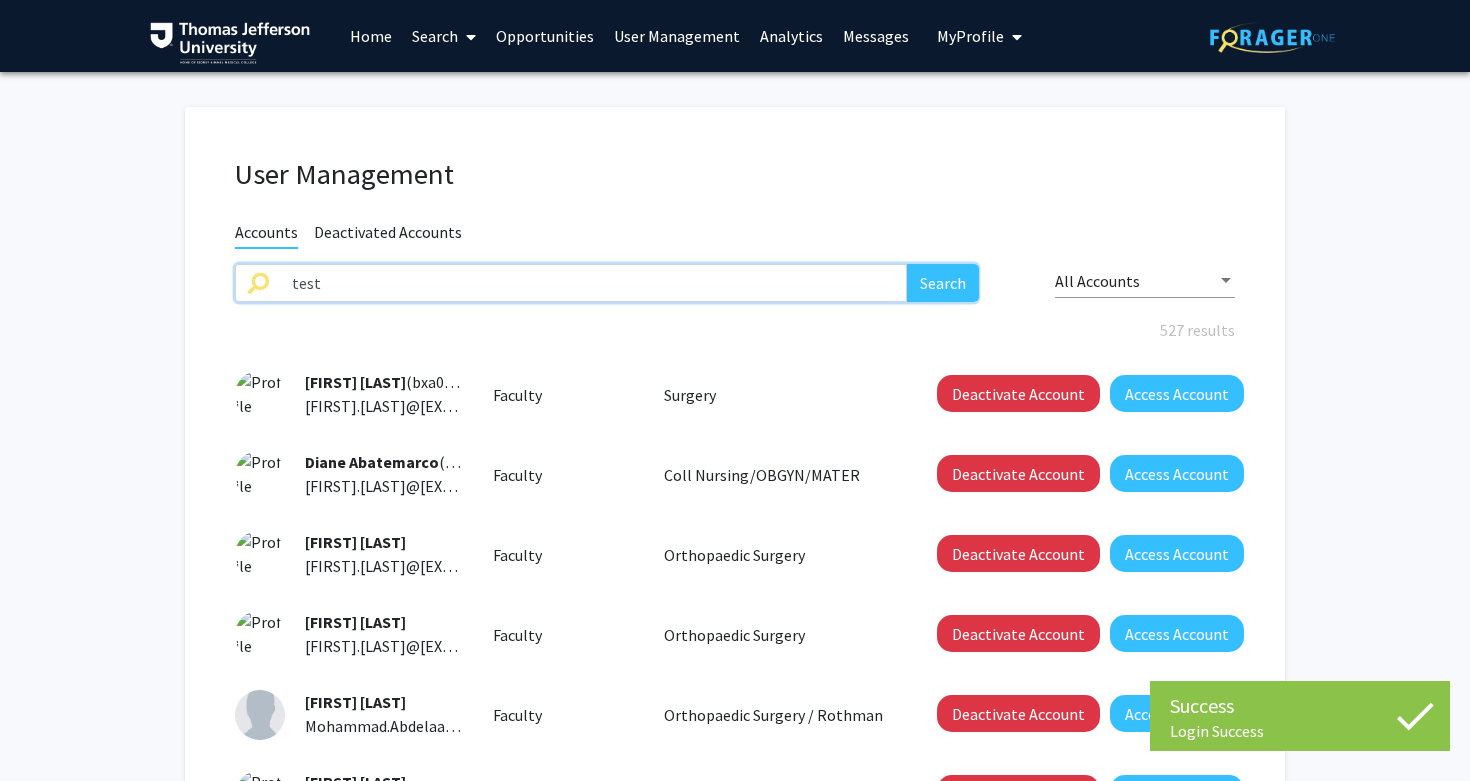 type on "test" 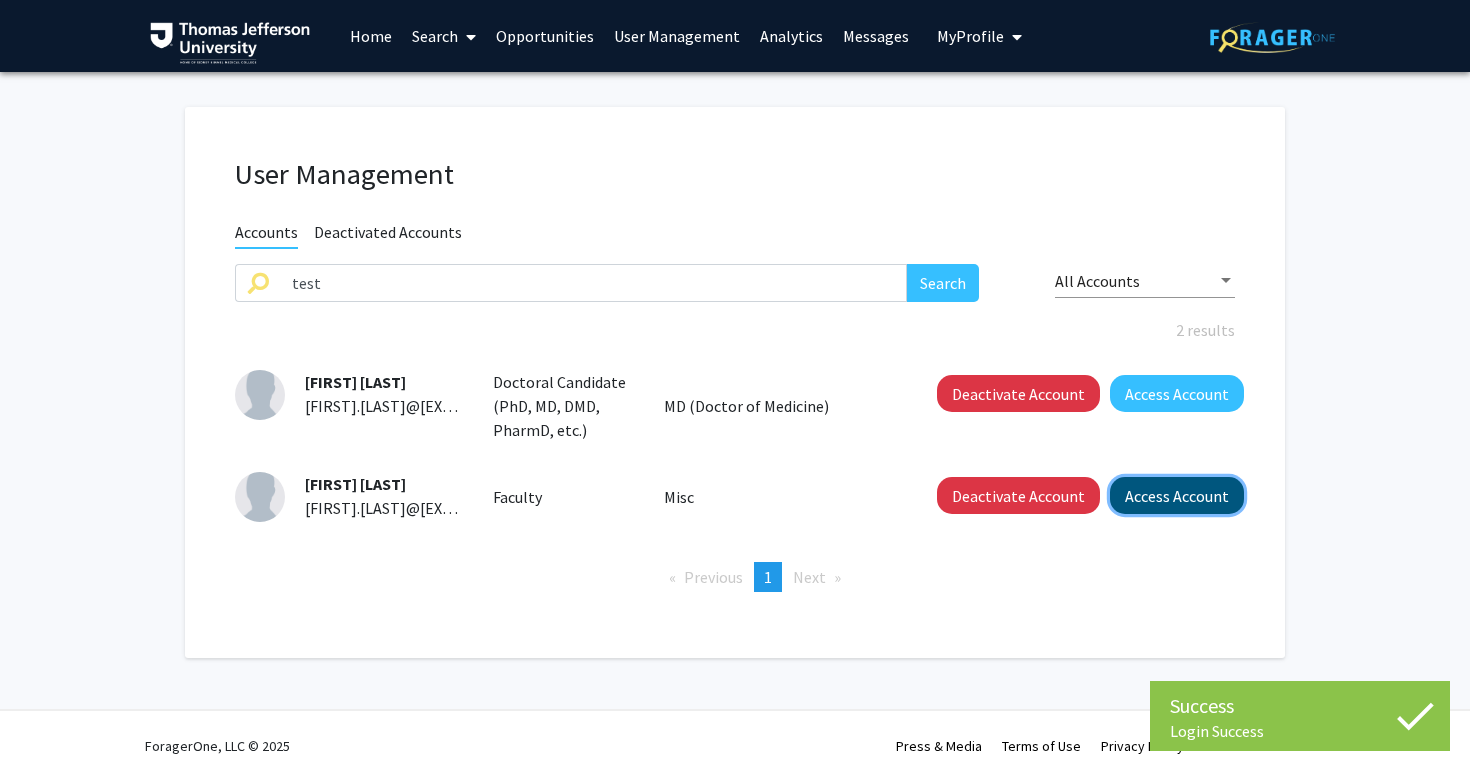 click on "Access Account" at bounding box center [1177, 393] 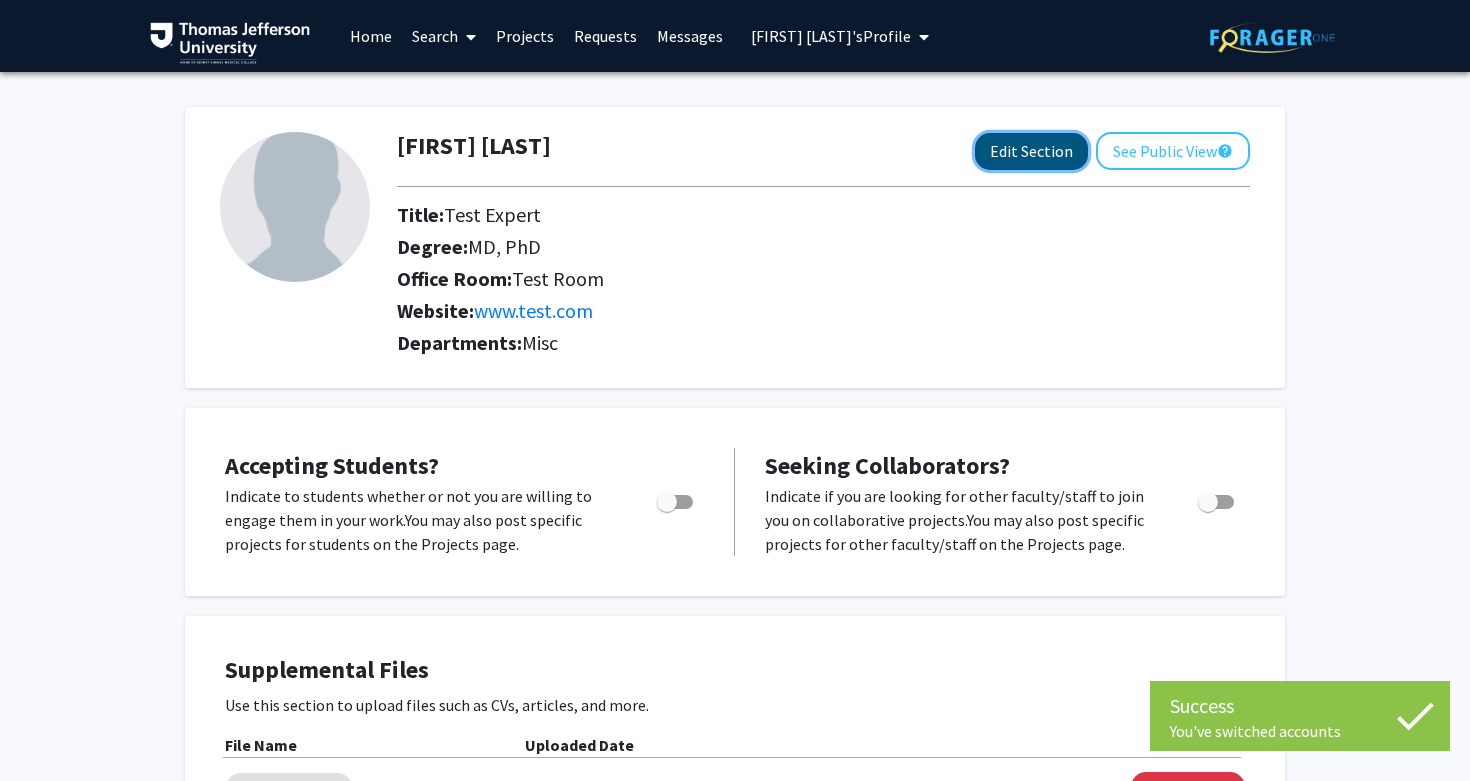 click on "Edit Section" at bounding box center [1031, 151] 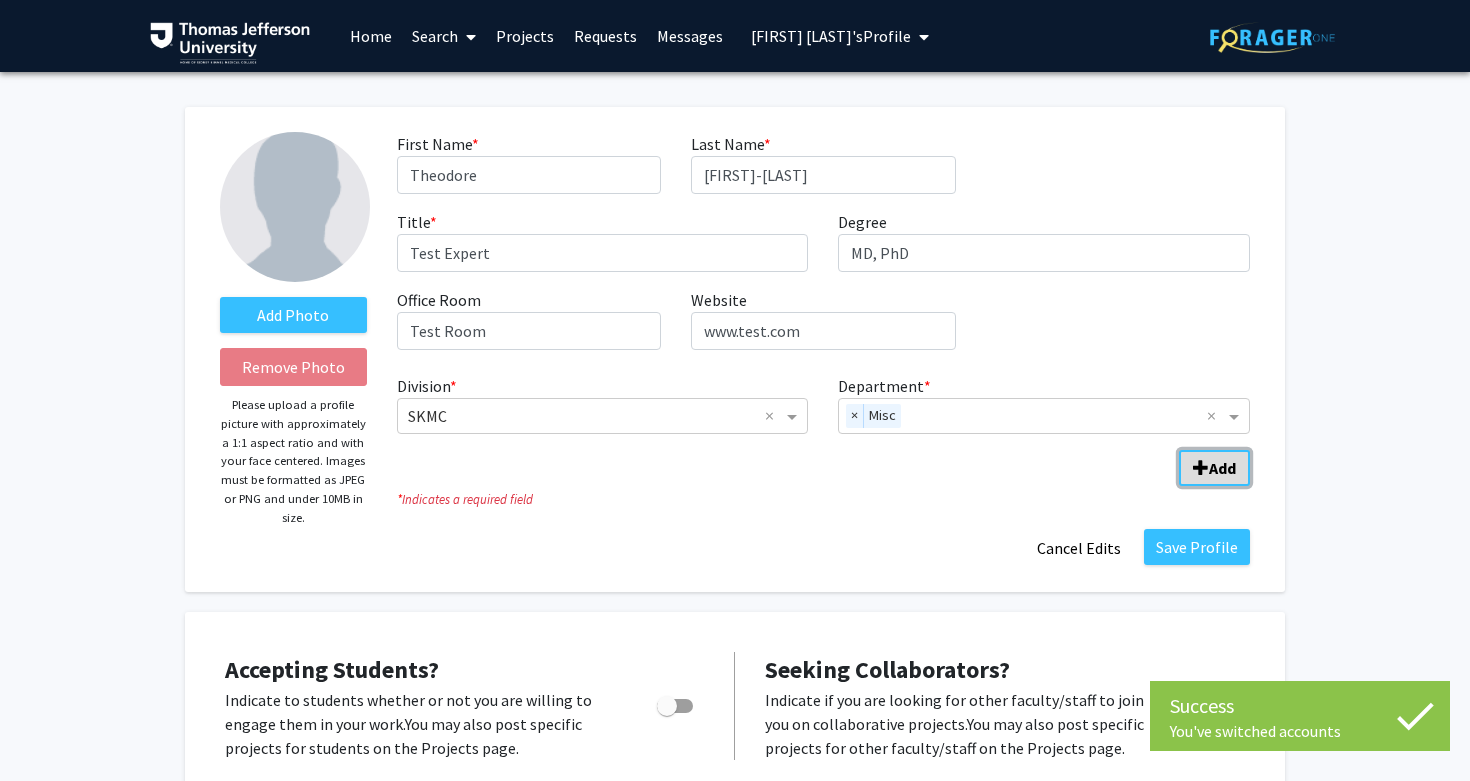 click on "Add" at bounding box center [1222, 468] 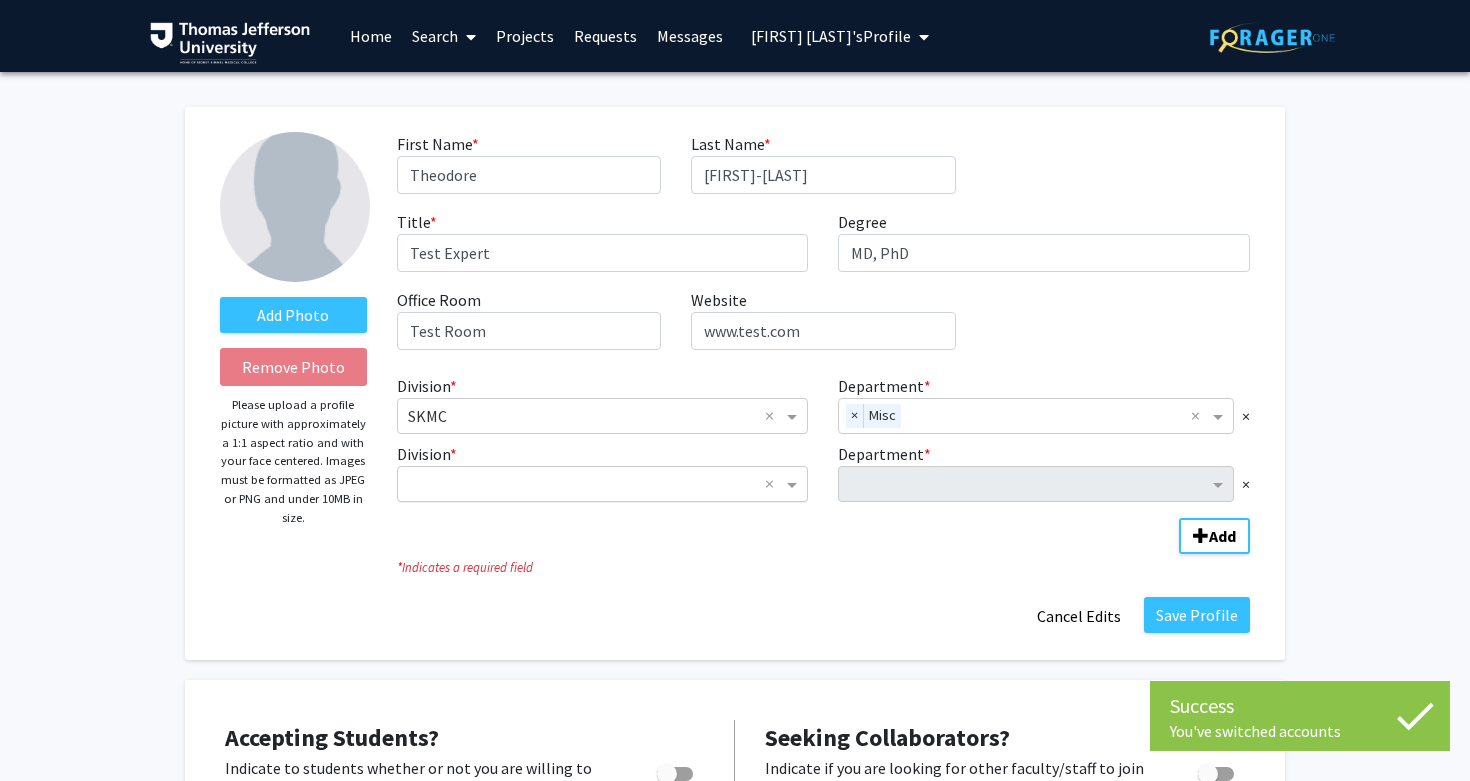 click at bounding box center (583, 416) 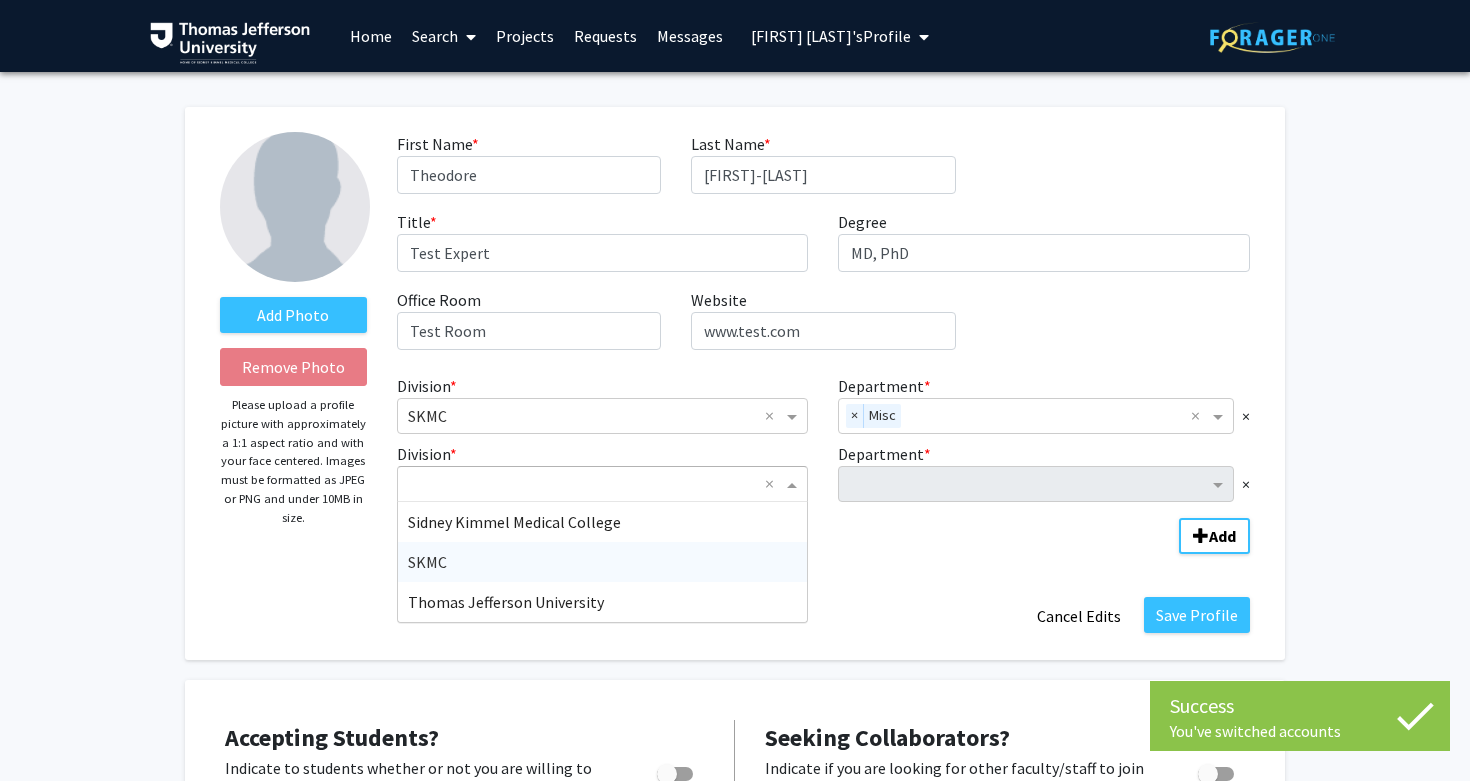 scroll, scrollTop: 20, scrollLeft: 0, axis: vertical 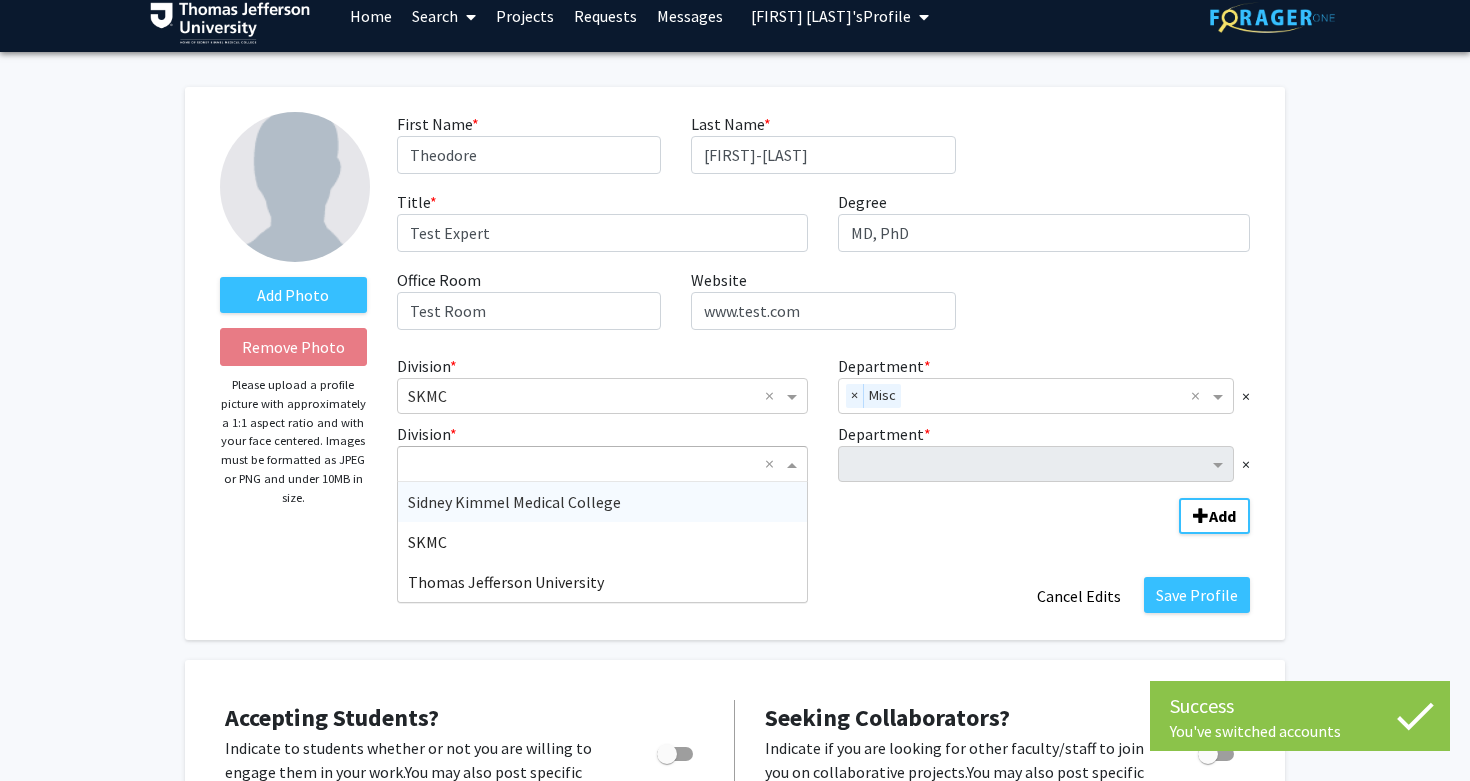 click on "Sidney Kimmel Medical College" at bounding box center [514, 502] 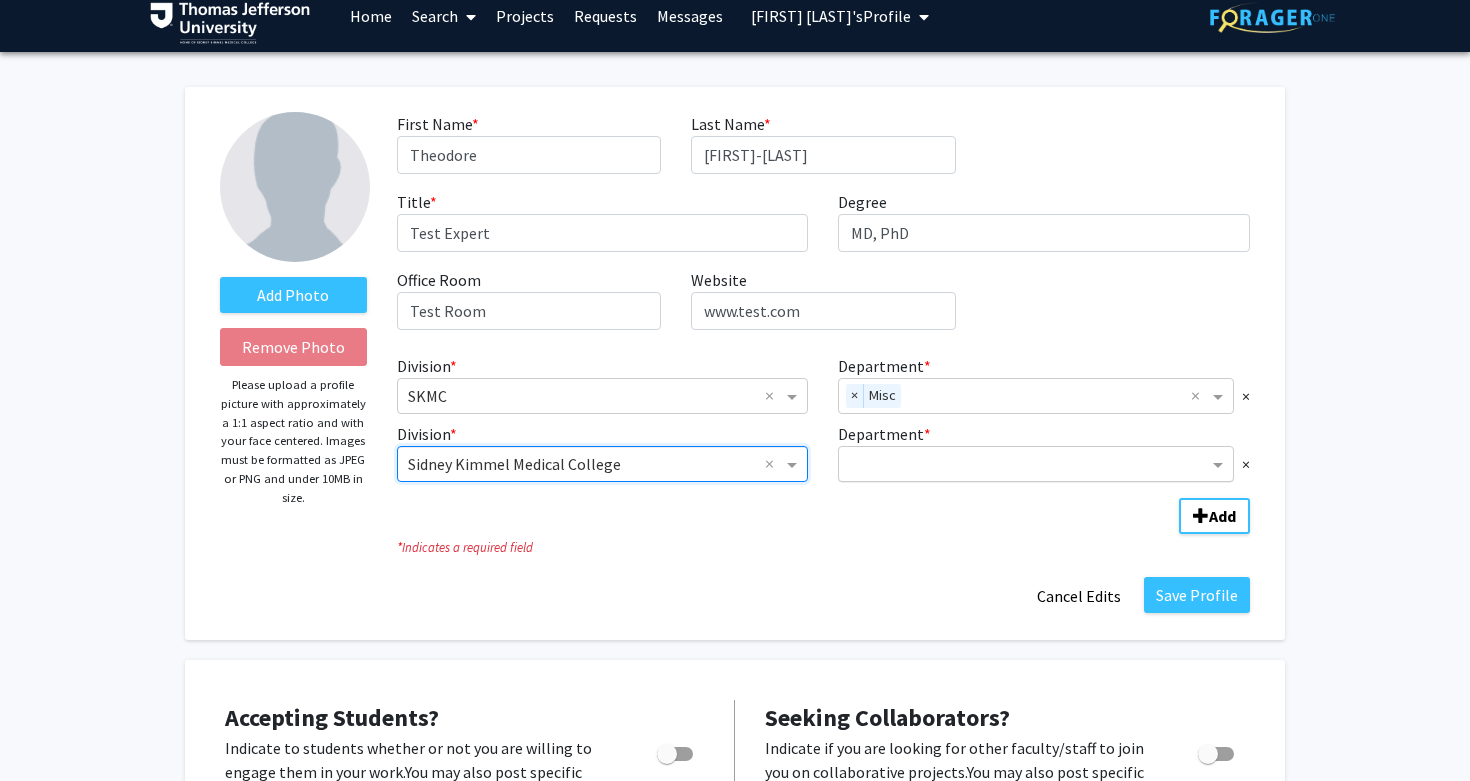 click at bounding box center [1050, 397] 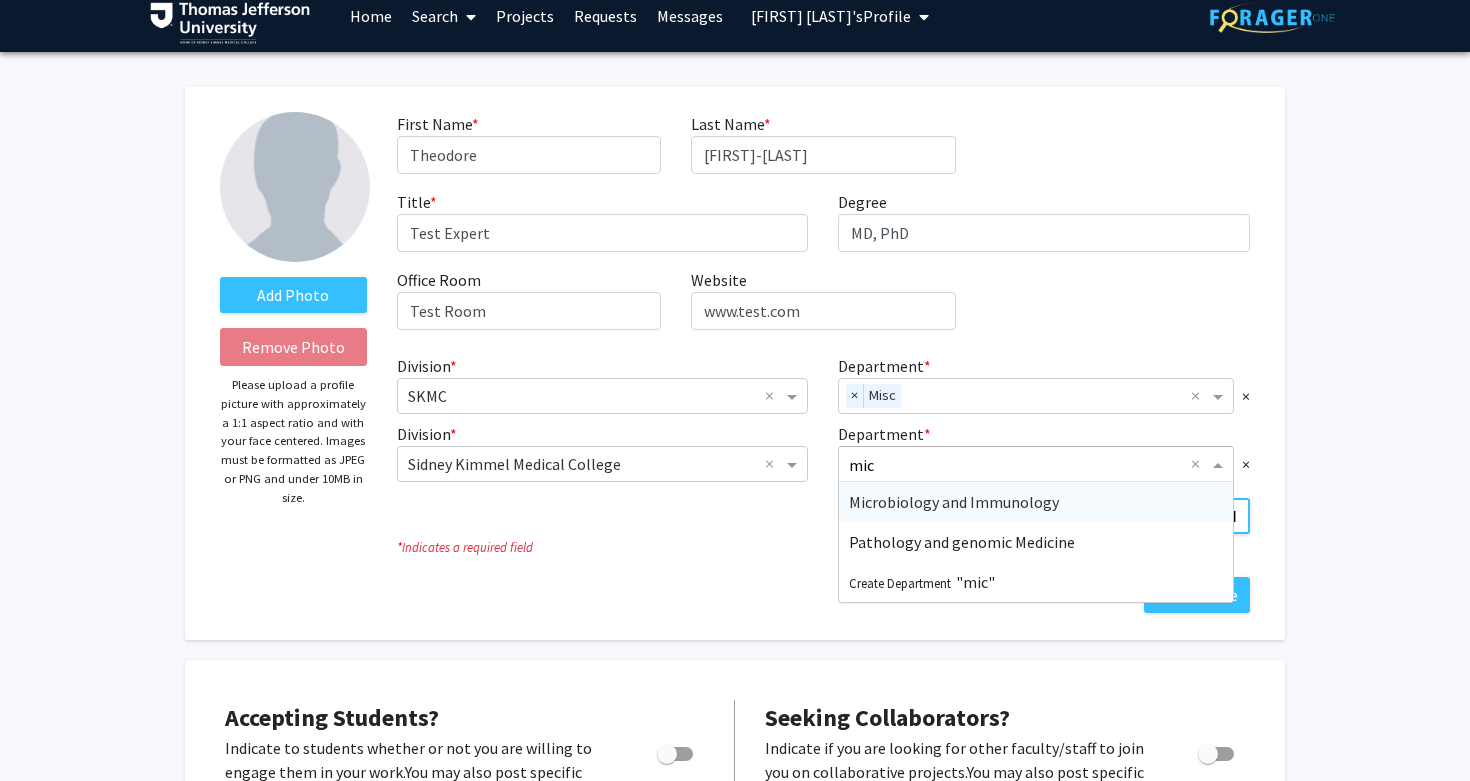 click on "Microbiology and Immunology" at bounding box center (954, 502) 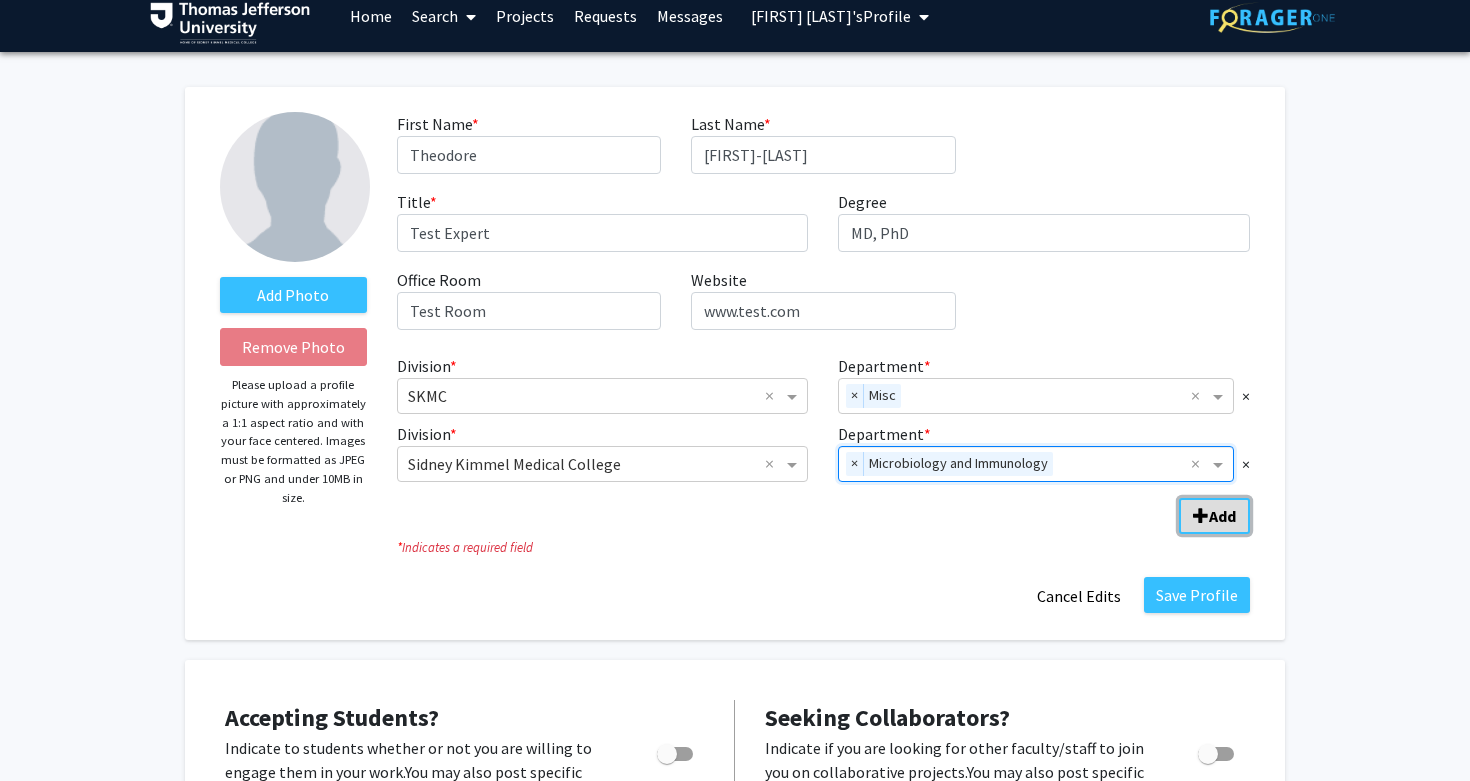 click on "Add" at bounding box center [1222, 516] 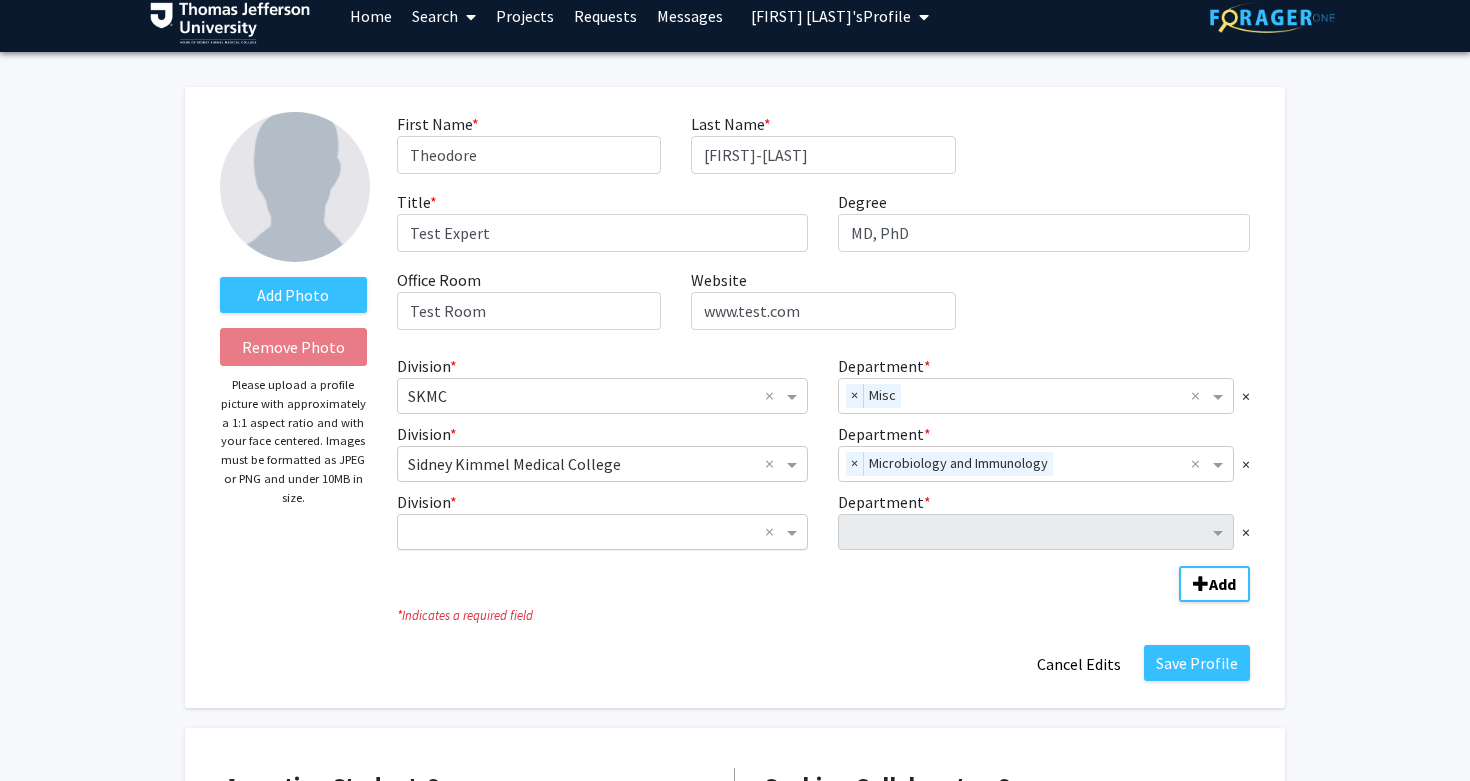 click at bounding box center (583, 396) 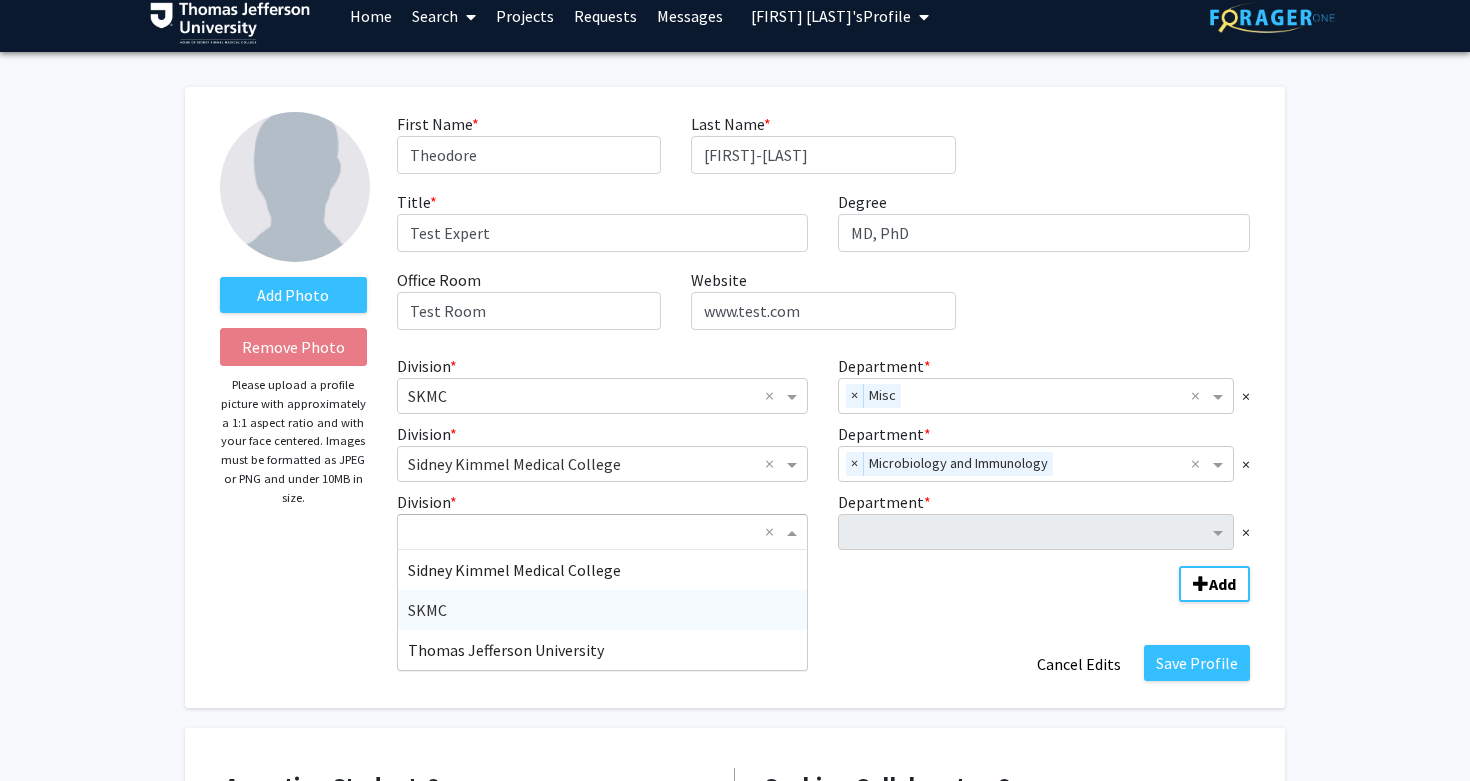 click on "SKMC" at bounding box center [603, 610] 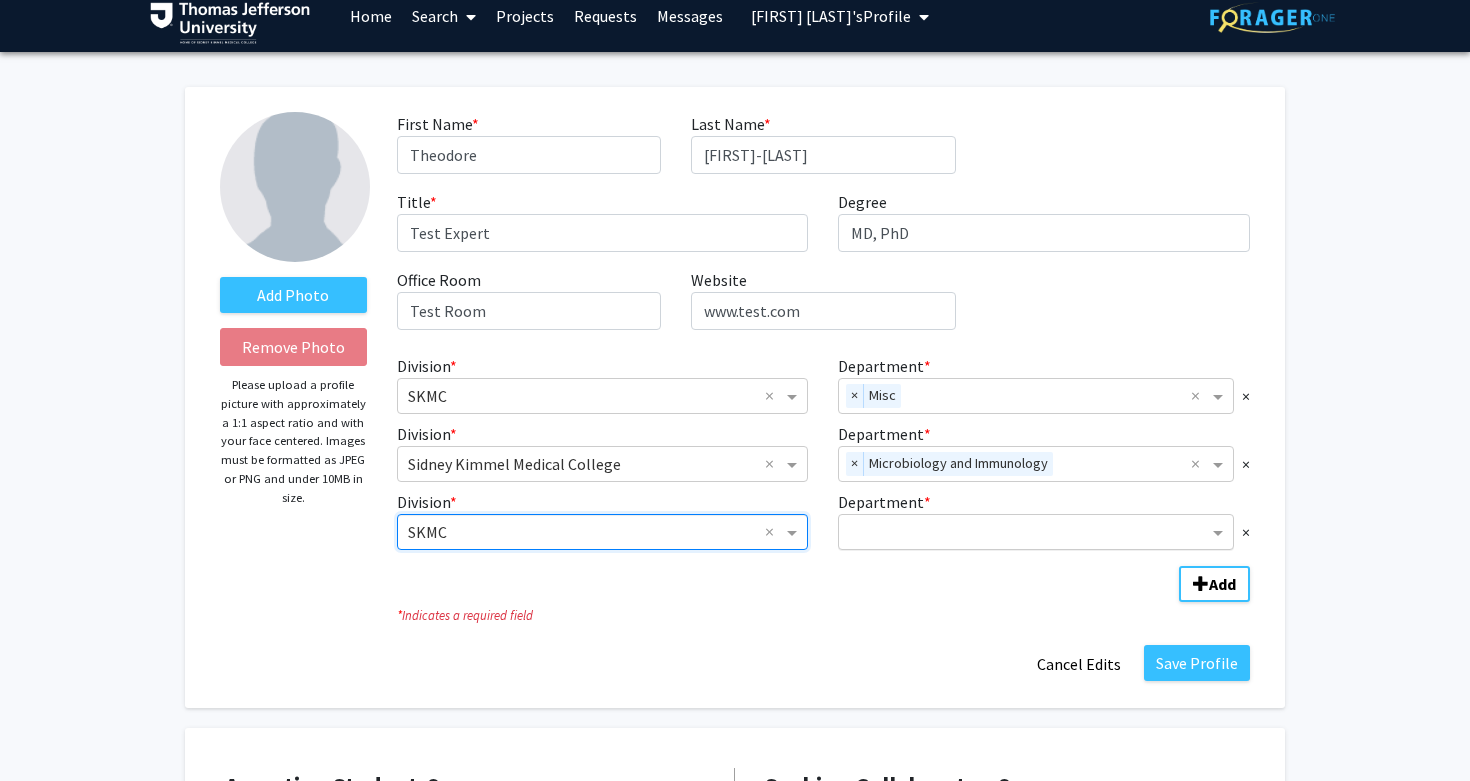 click at bounding box center (1050, 397) 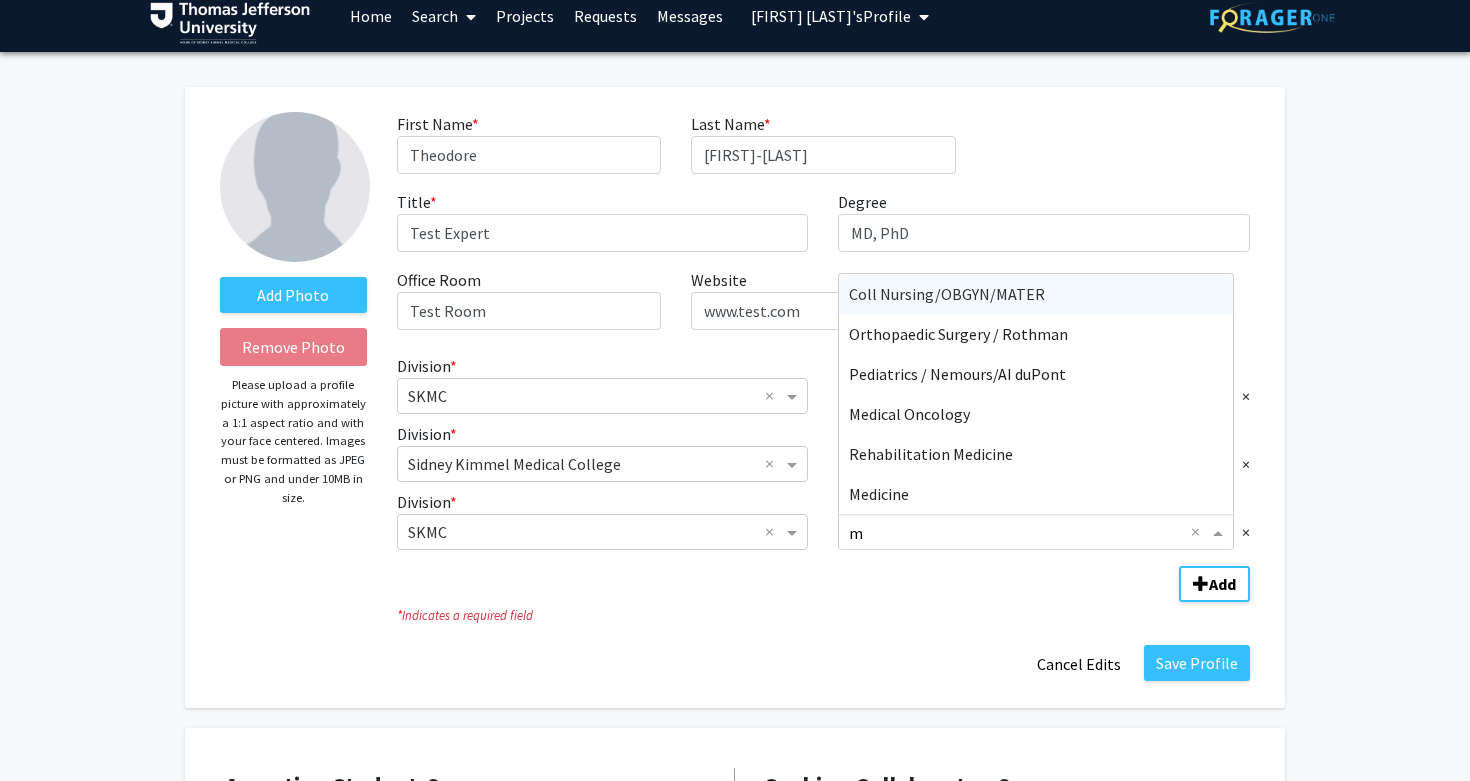 type on "mi" 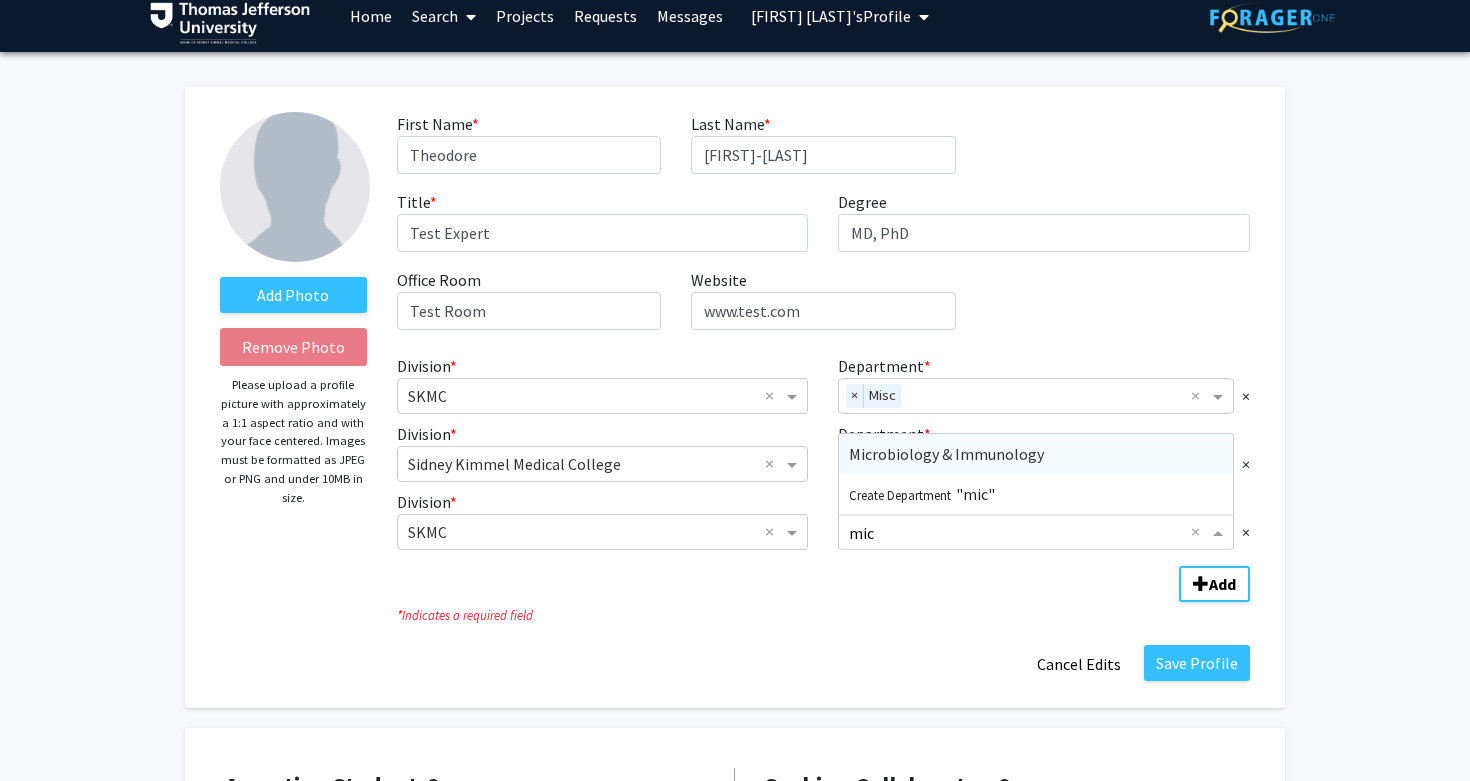 click on "Microbiology & Immunology" at bounding box center (946, 454) 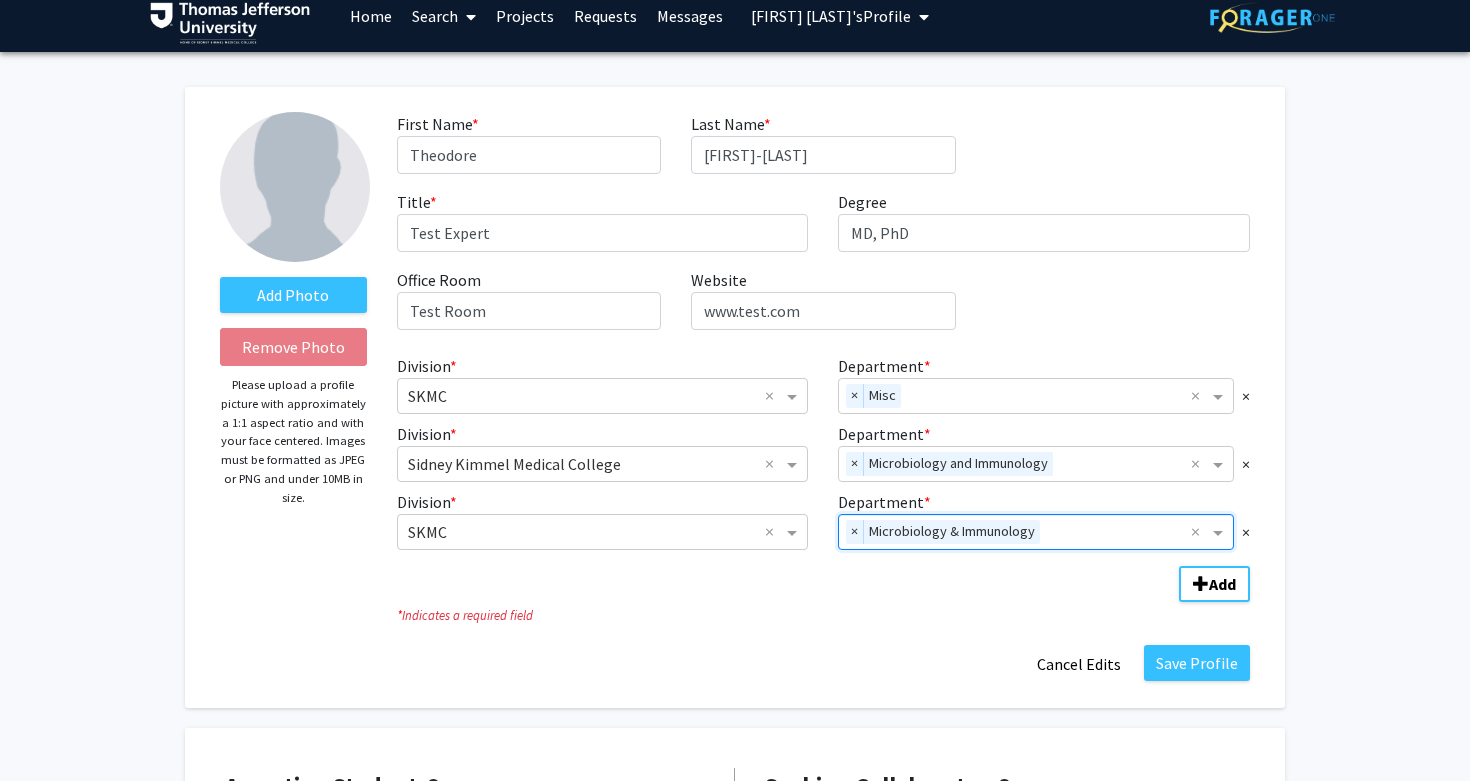 click on "First Name  * required Theodore  Last Name  * required Test-Faculty  Title  * required Test Expert  Degree  required MD, PhD  Office Room  required Test Room  Website  required www.test.com  Division  * × SKMC ×  Department  * × Misc × ×  Division  * × Sidney Kimmel Medical College ×  Department  * × Microbiology and Immunology × ×  Division  * × SKMC ×  Department  * × Microbiology & Immunology × × Add *  Indicates a required field  Save Profile   Cancel Edits" at bounding box center [823, 397] 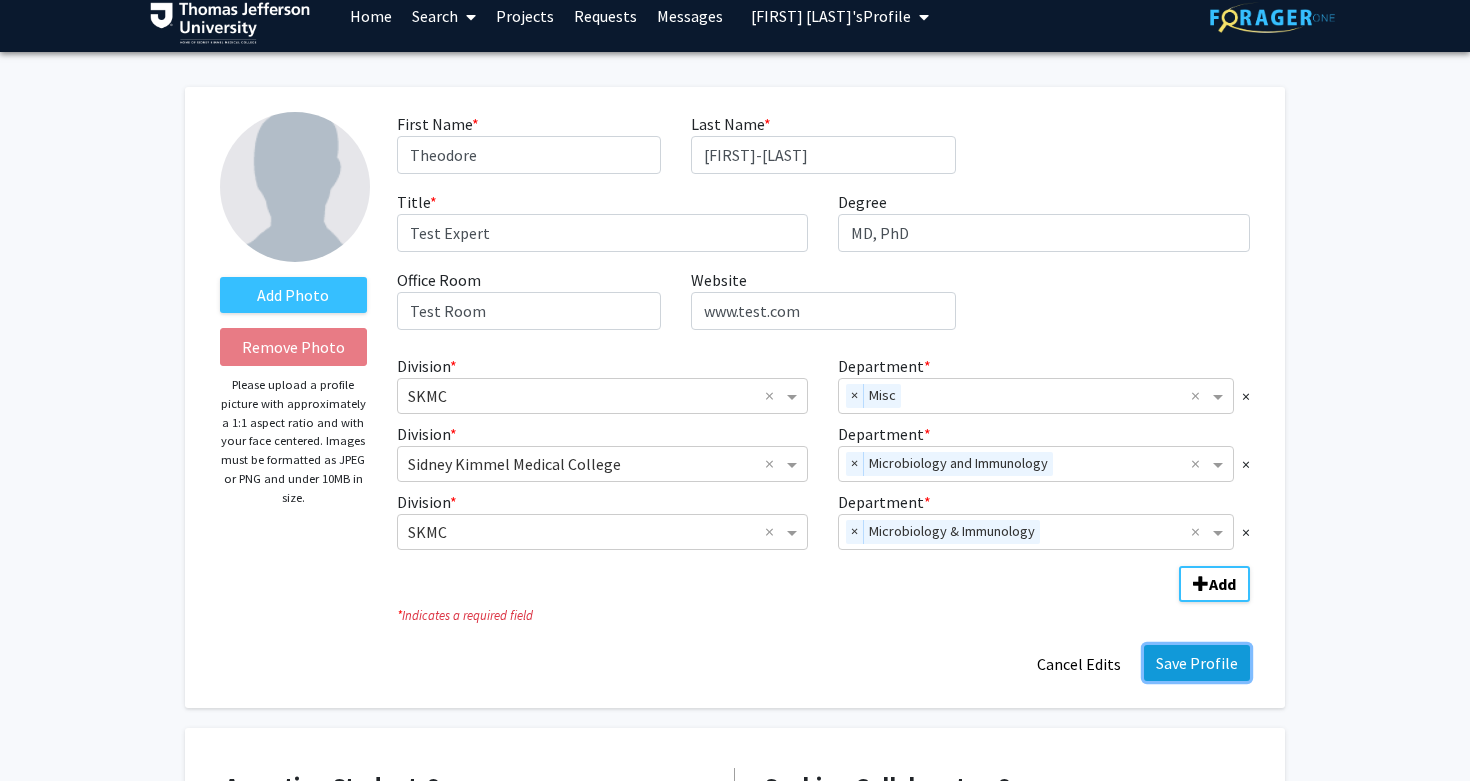 click on "Save Profile" at bounding box center (1197, 663) 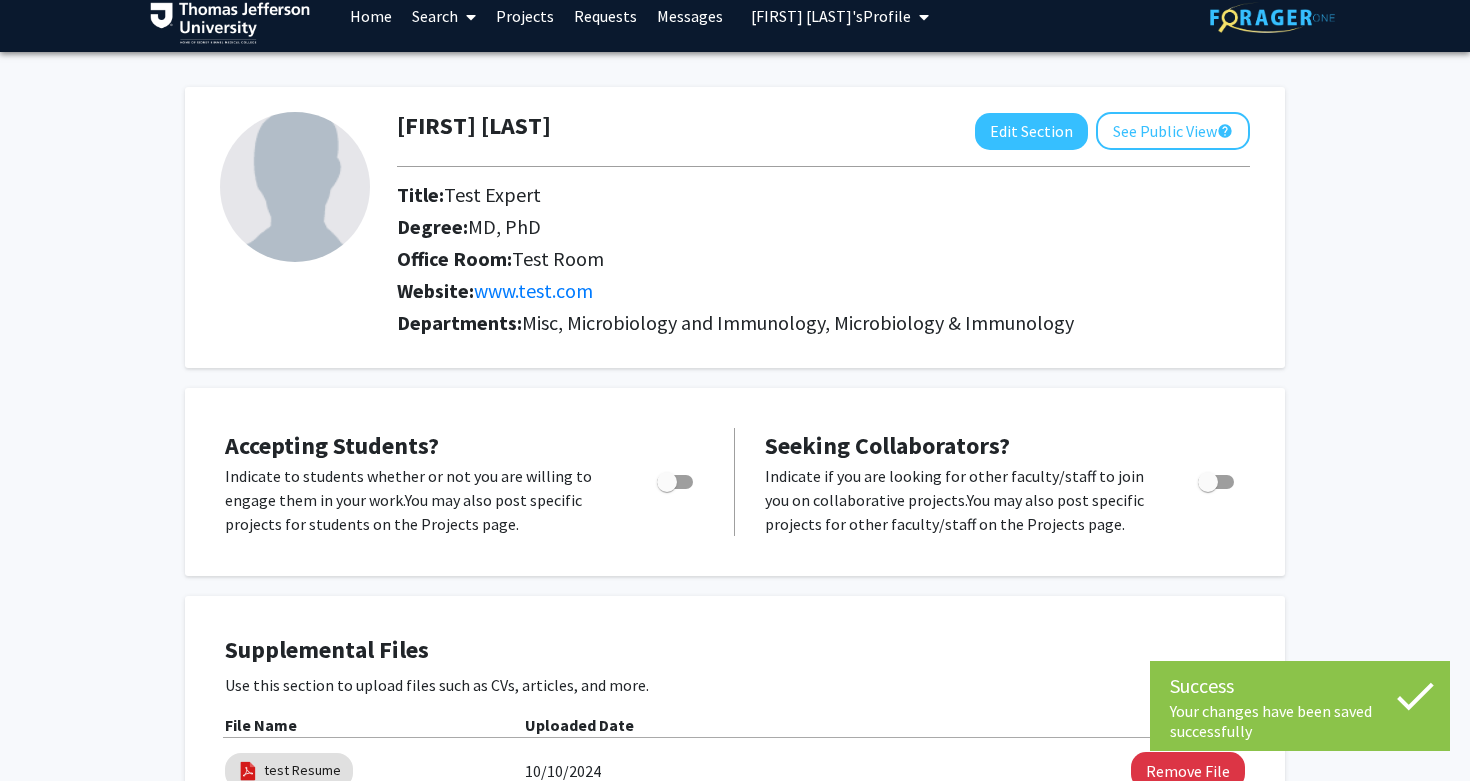click on "Theodore Test-Faculty  Edit Section  See Public View  help  Title:   Test Expert   Degree:   MD, PhD   Office Room:   Test Room   Website:  www.test.com  Departments:  Misc, Microbiology and Immunology, Microbiology & Immunology Accepting Students?  Indicate to students whether or not you are willing to engage them in your work.   You may also post specific projects for students on the Projects page.       Seeking Collaborators?  Indicate if you are looking for other faculty/staff to join you on collaborative projects.   You may also post specific projects for other faculty/staff on the Projects page.    Supplemental Files  Use this section to upload files such as CVs, articles, and more.  File Name Uploaded Date  test Resume   10/10/2024   Remove File   Article Test   10/10/2024   Remove File   Add File  About  Edit Section  I am ...  You may write a maximum of 1,000 words:  I am ... Insert link Remove link Word Count: 3 words Save  Cancel Edits  Research Keywords  Edit Section  No information available" at bounding box center [735, 915] 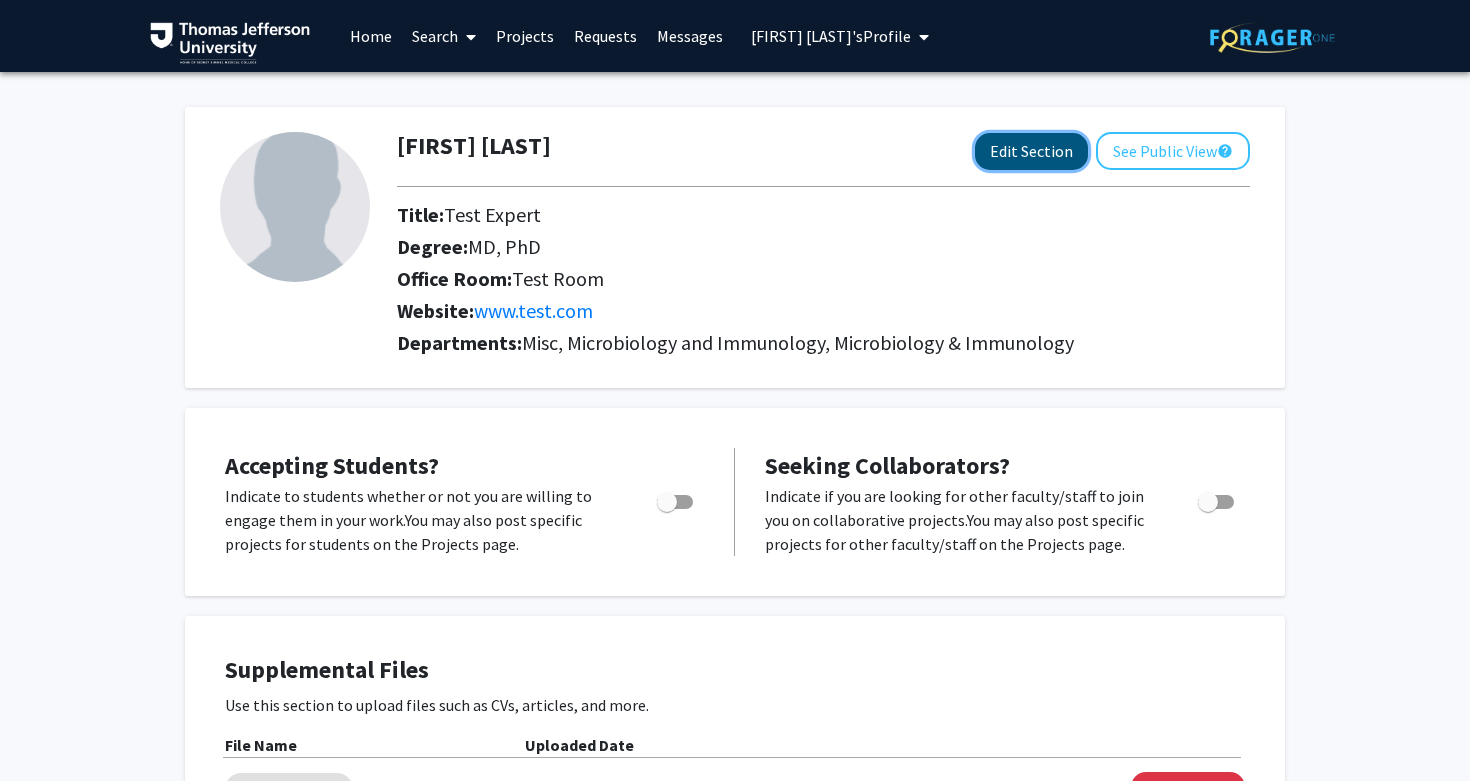 click on "Edit Section" at bounding box center [1031, 151] 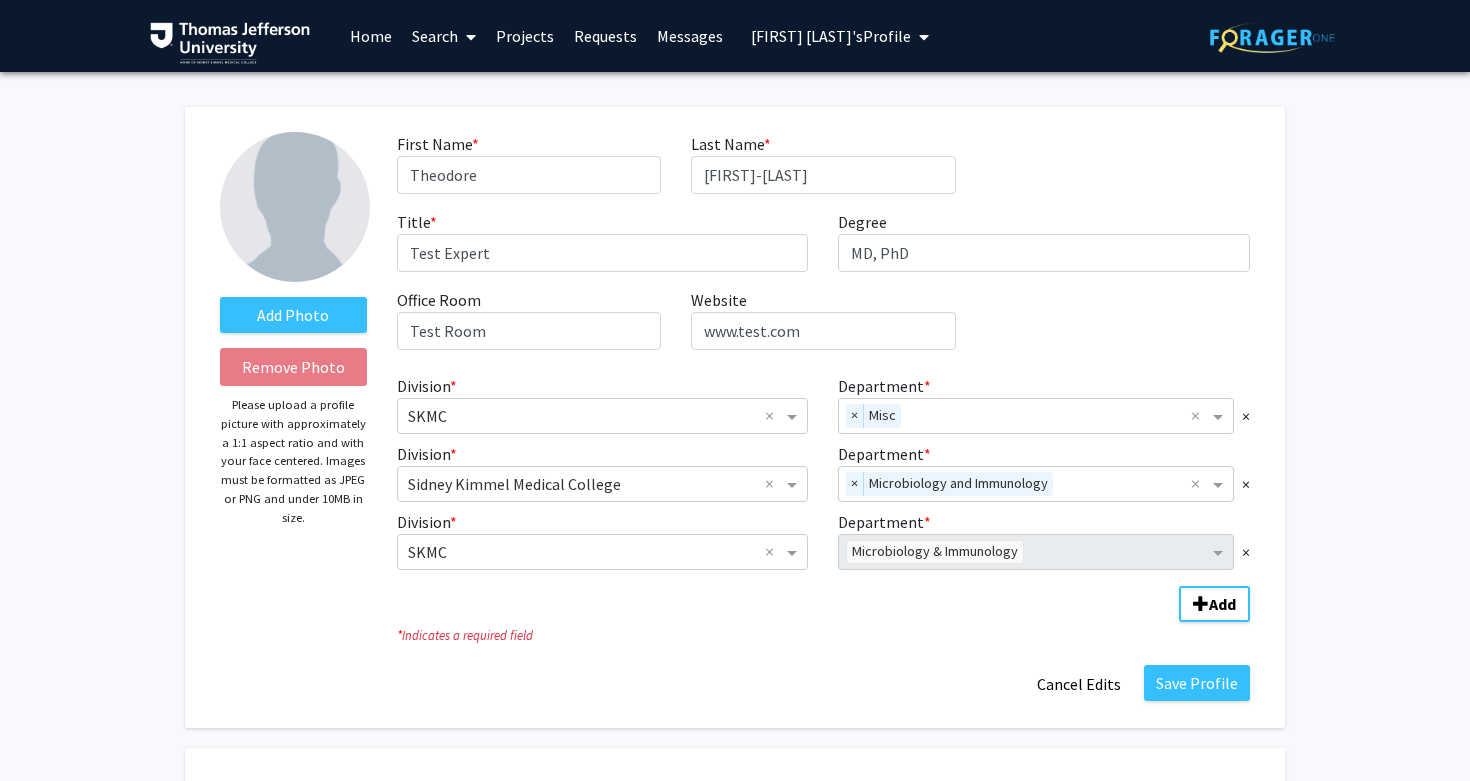 click on "Add Photo   Remove Photo   Please upload a profile picture with approximately a 1:1 aspect ratio and with your face centered. Images must be formatted as JPEG or PNG and under 10MB in size.   First Name  * required Theodore  Last Name  * required Test-Faculty  Title  * required Test Expert  Degree  required MD, PhD  Office Room  required Test Room  Website  required www.test.com  Division  * × SKMC ×  Department  * × Misc × ×  Division  * × Sidney Kimmel Medical College ×  Department  * × Microbiology and Immunology × ×  Division  * × SKMC ×  Department  * × Microbiology & Immunology × Add *  Indicates a required field  Save Profile   Cancel Edits  Accepting Students?  Indicate to students whether or not you are willing to engage them in your work.   You may also post specific projects for students on the Projects page.       Seeking Collaborators?  Indicate if you are looking for other faculty/staff to join you on collaborative projects.    Supplemental Files File Name Uploaded Date About" at bounding box center (735, 1105) 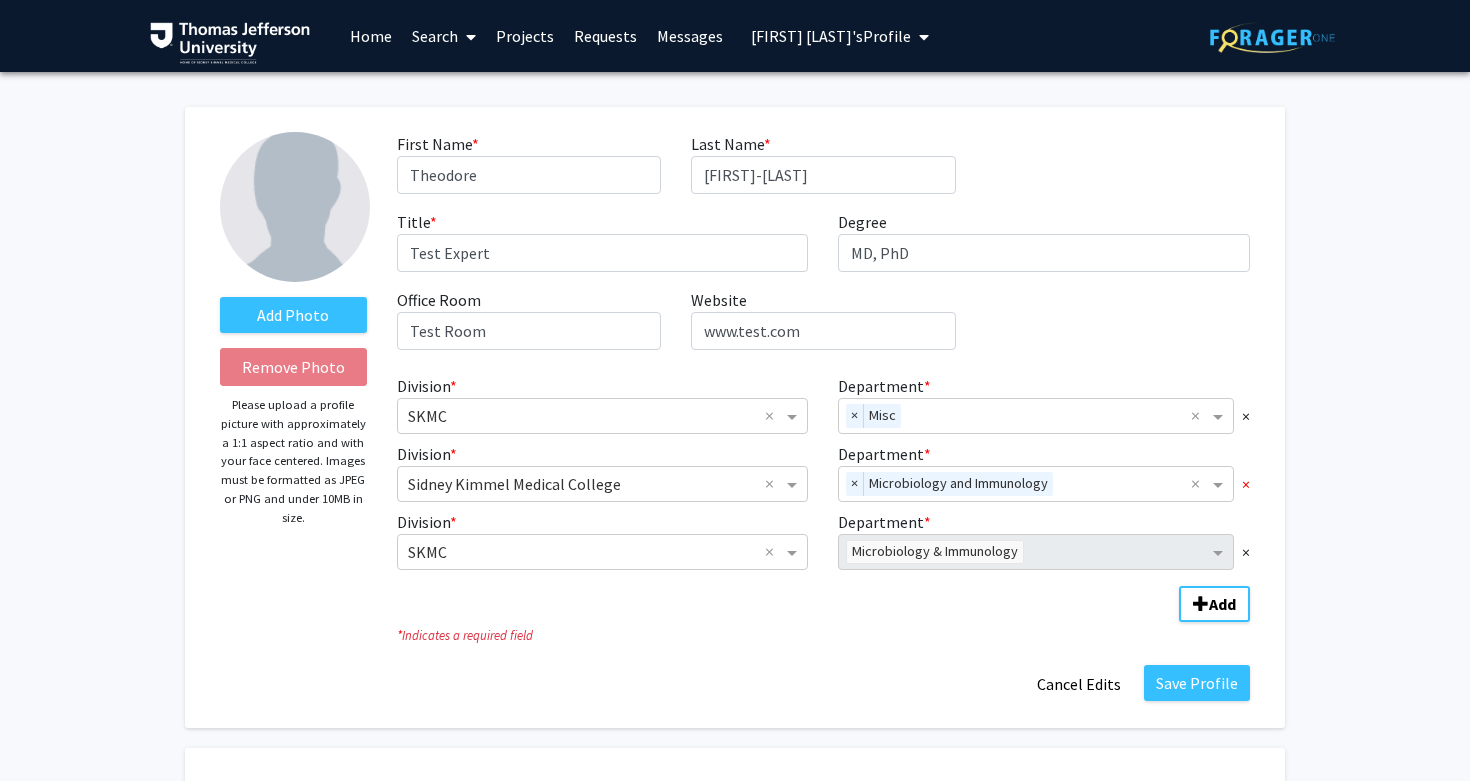 click on "×" at bounding box center [1246, 416] 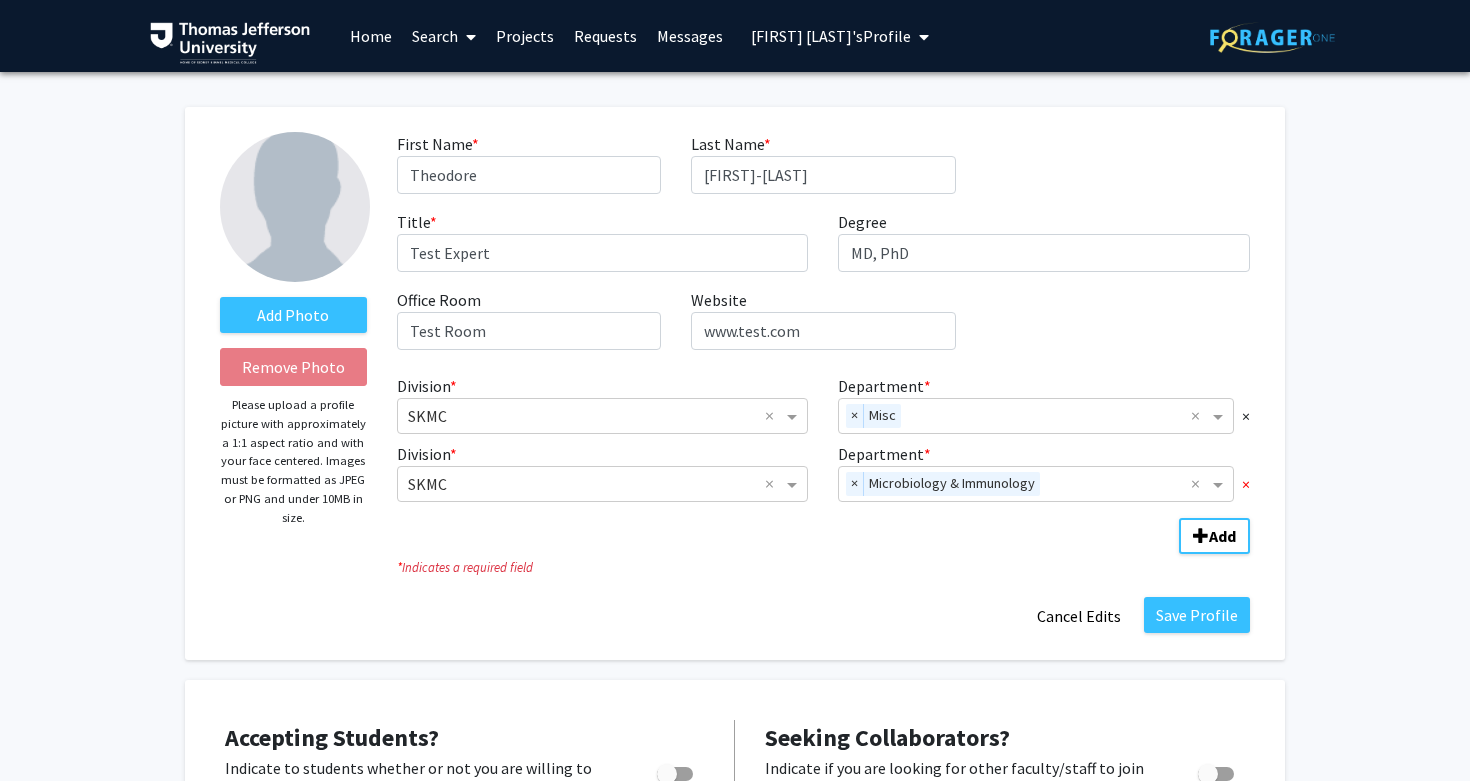click on "×" at bounding box center (1246, 416) 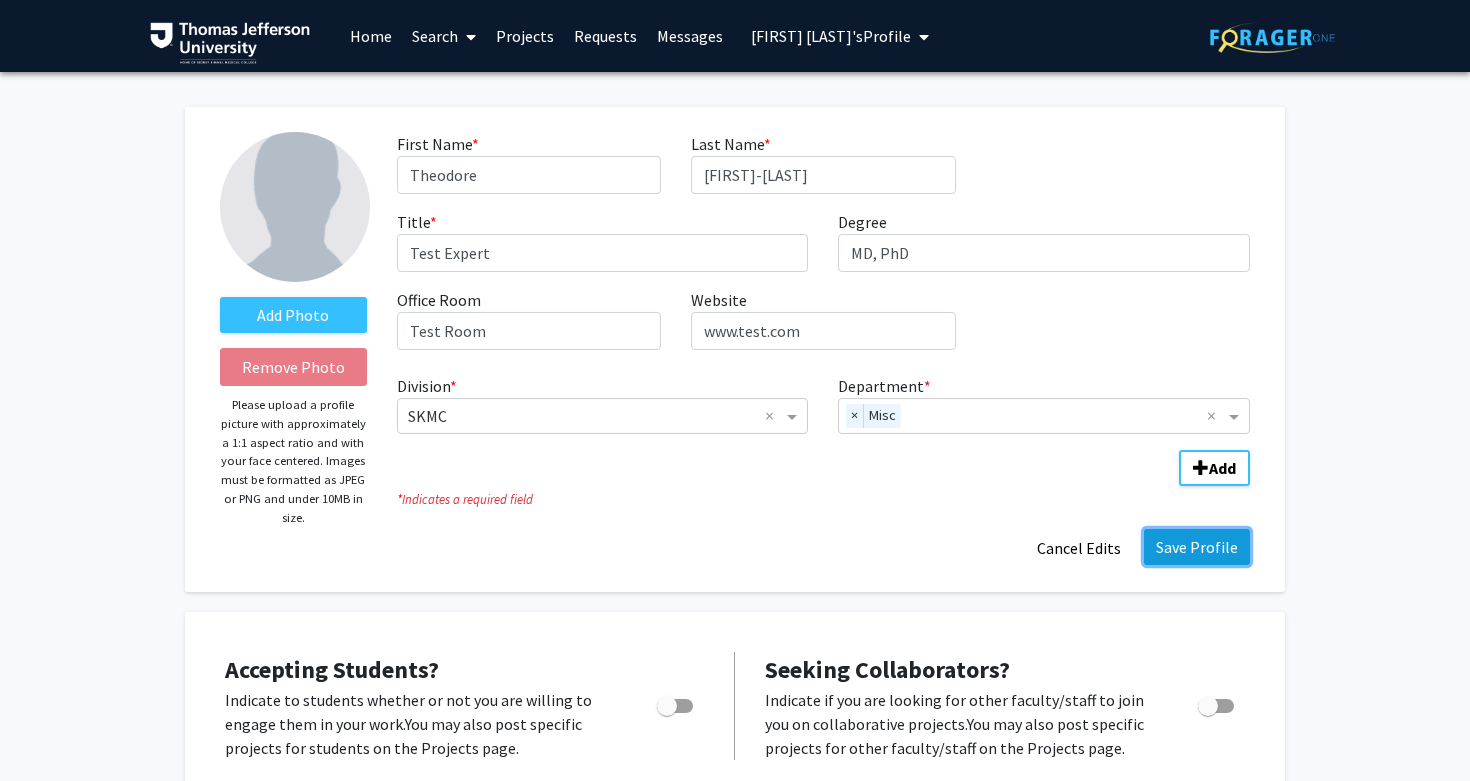 click on "Save Profile" at bounding box center [1197, 547] 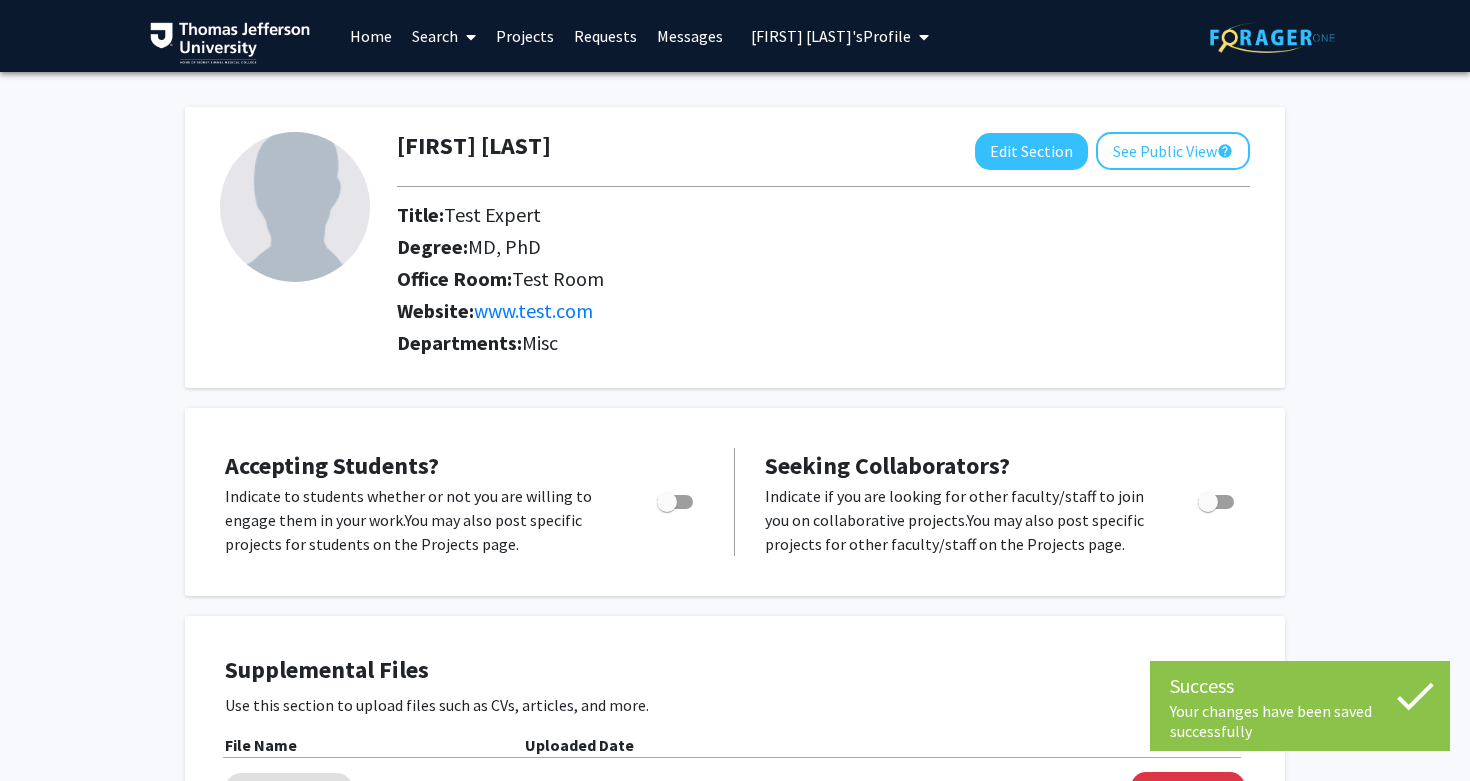 click on "[FIRST] [LAST] View Profile" at bounding box center (831, 36) 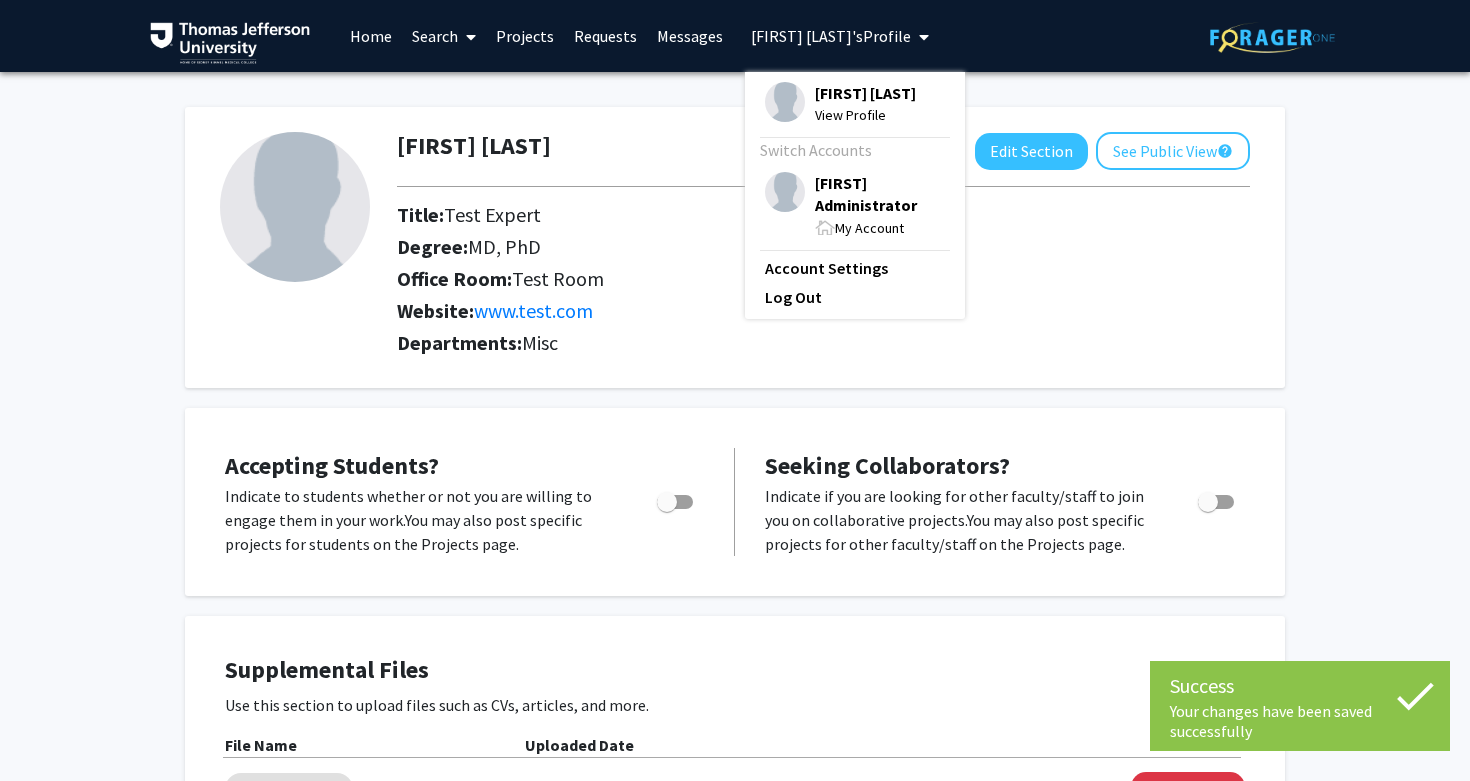 click on "[FIRST] [LAST]" at bounding box center (880, 194) 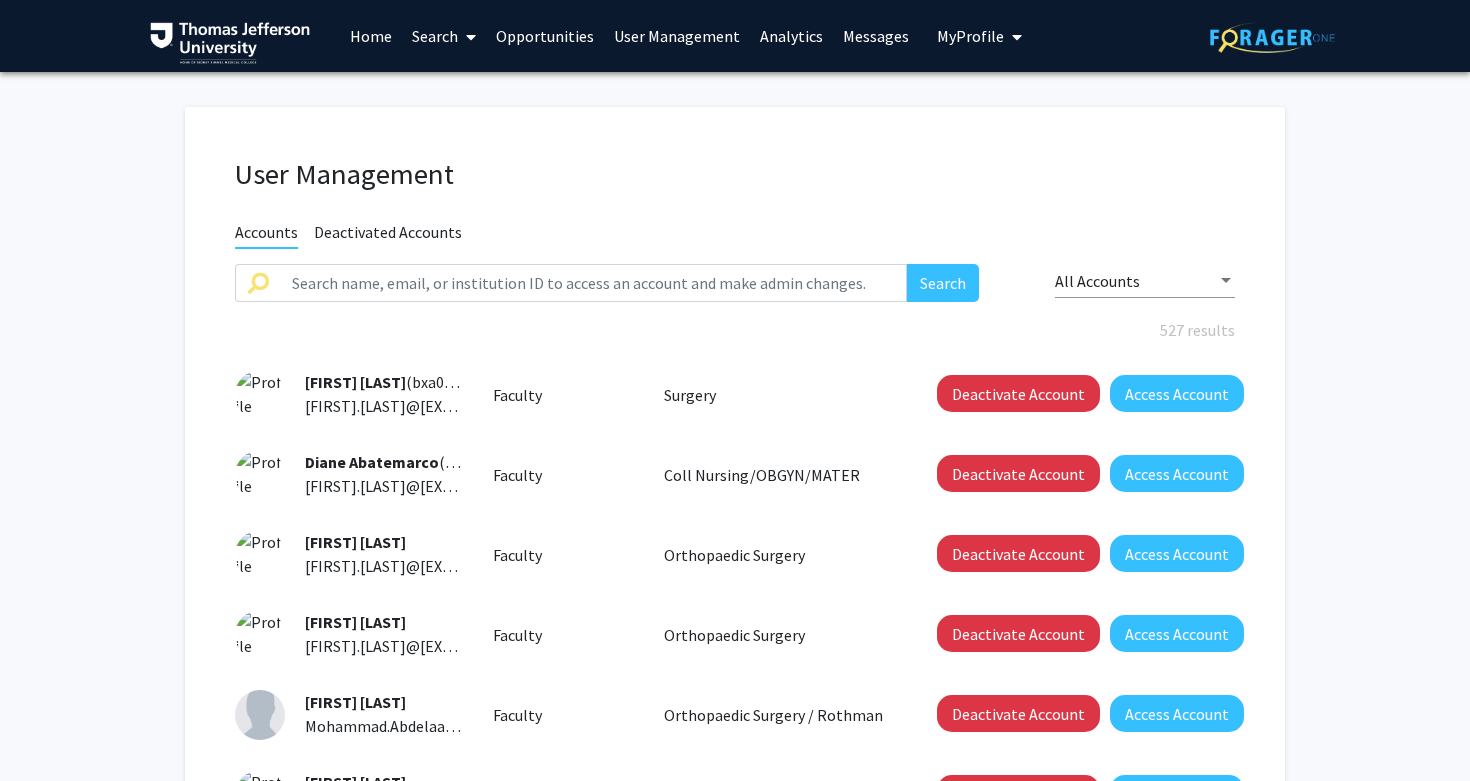 click on "User Management" at bounding box center [735, 174] 